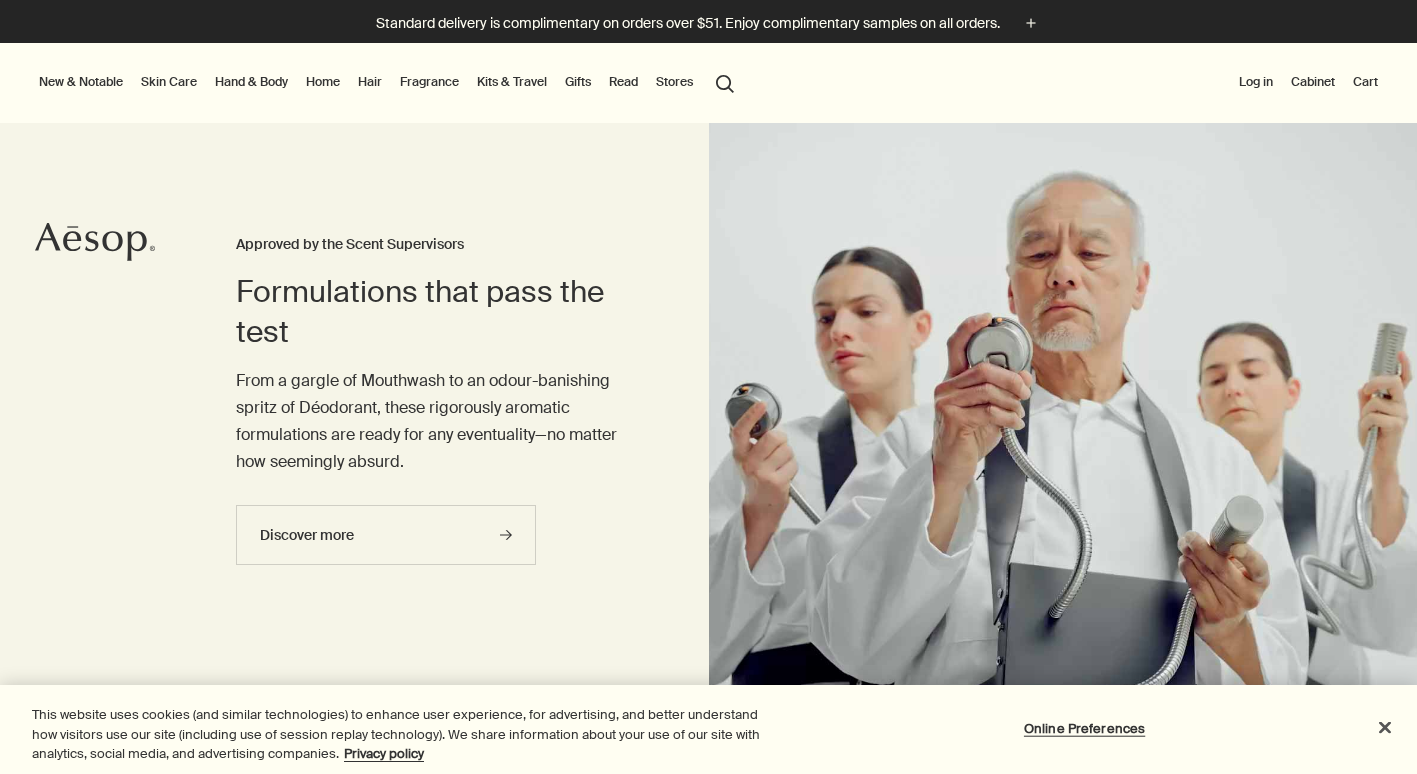 scroll, scrollTop: 0, scrollLeft: 0, axis: both 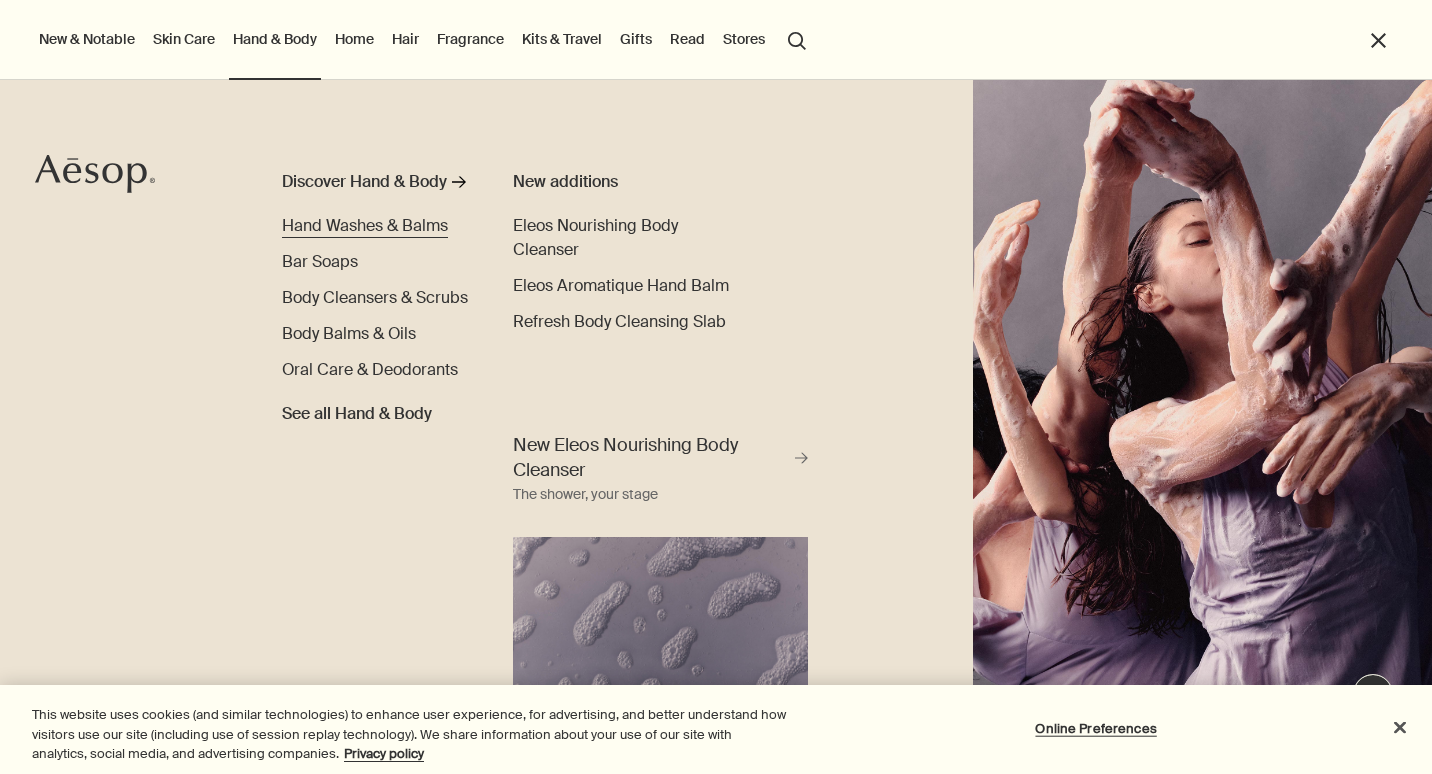 click on "Hand Washes & Balms" at bounding box center [365, 225] 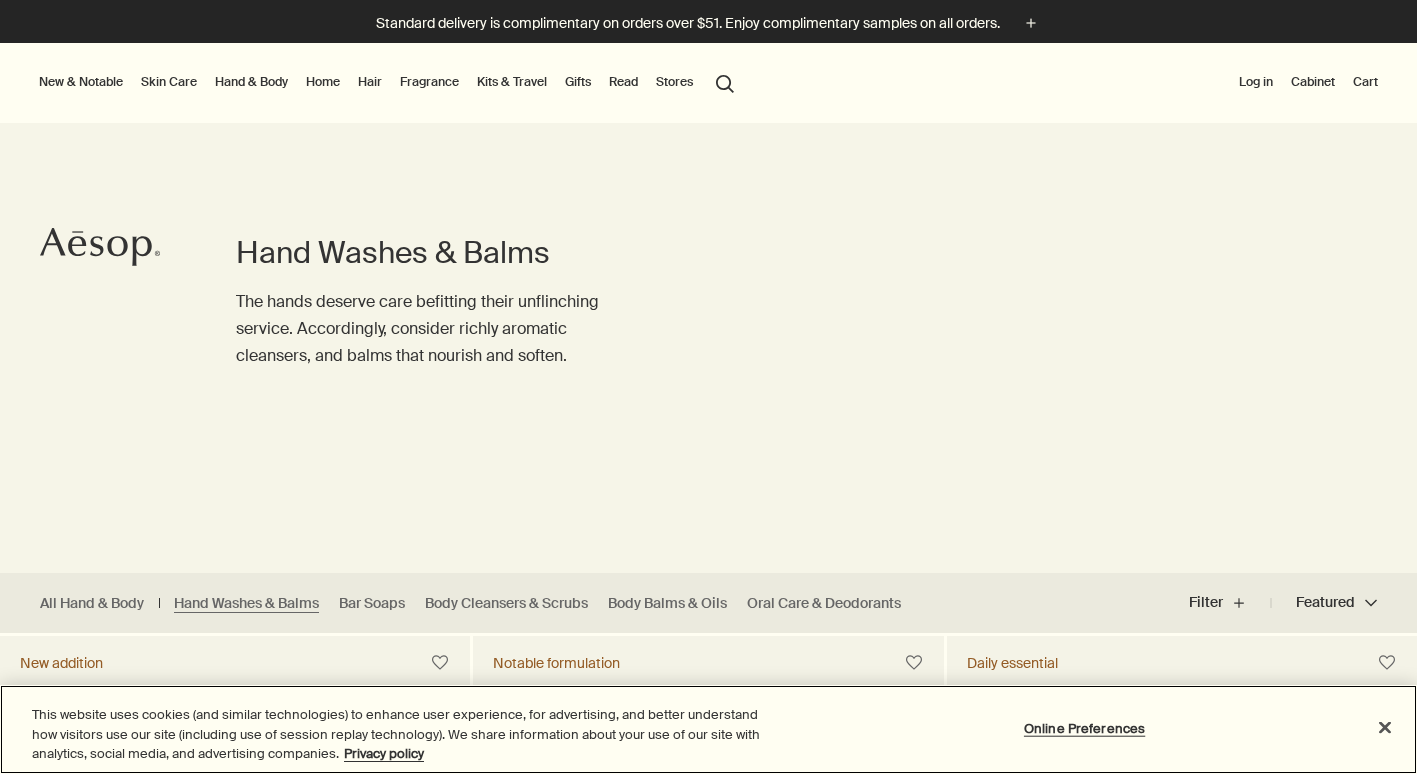 scroll, scrollTop: 0, scrollLeft: 0, axis: both 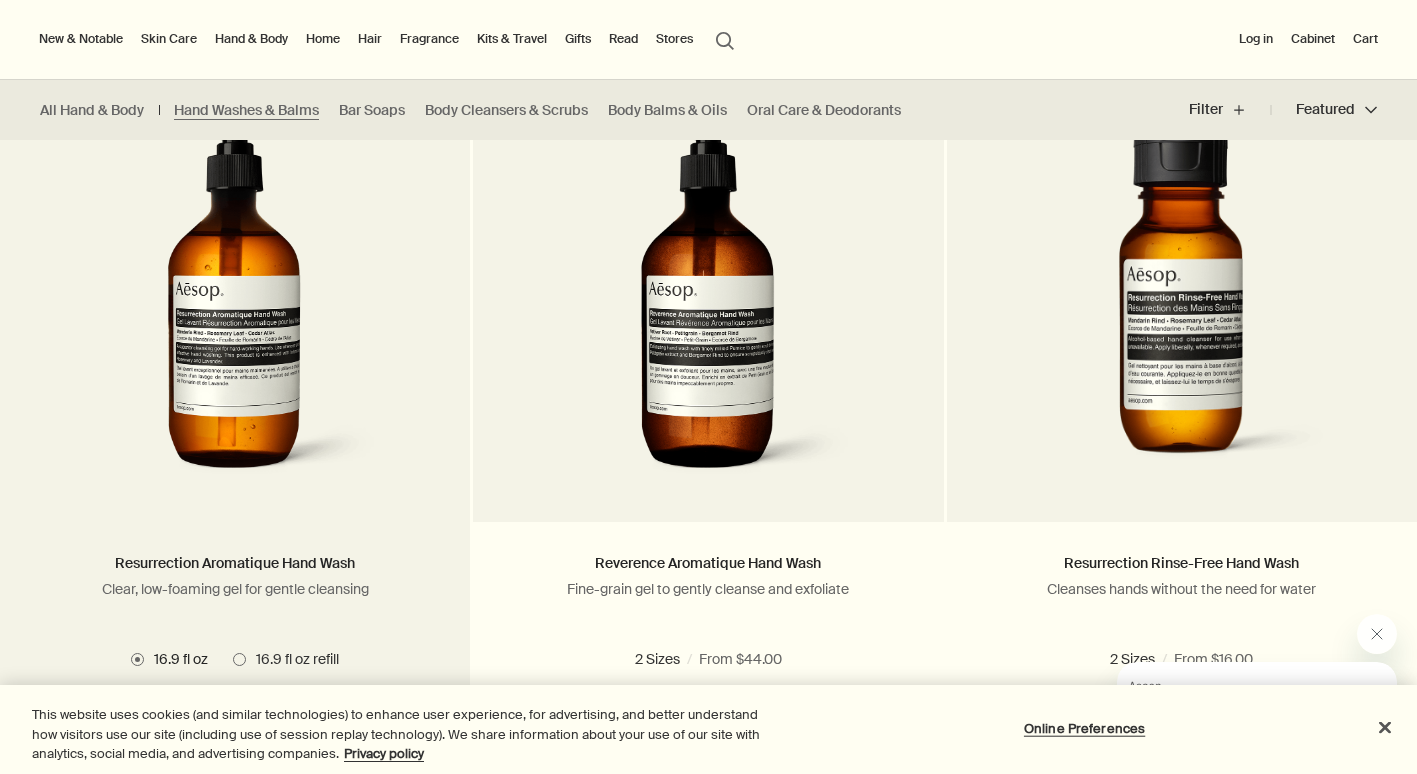 click at bounding box center (235, 307) 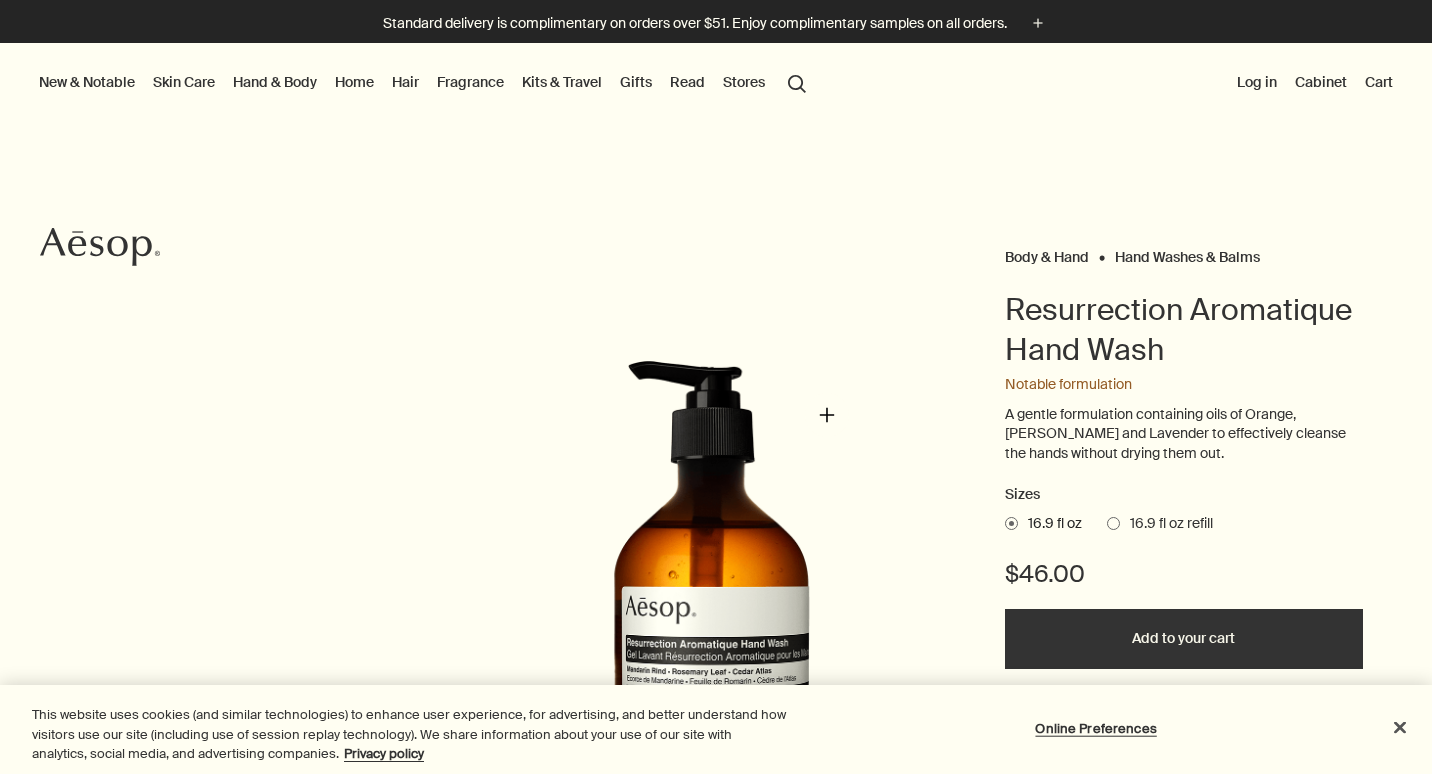 scroll, scrollTop: 0, scrollLeft: 0, axis: both 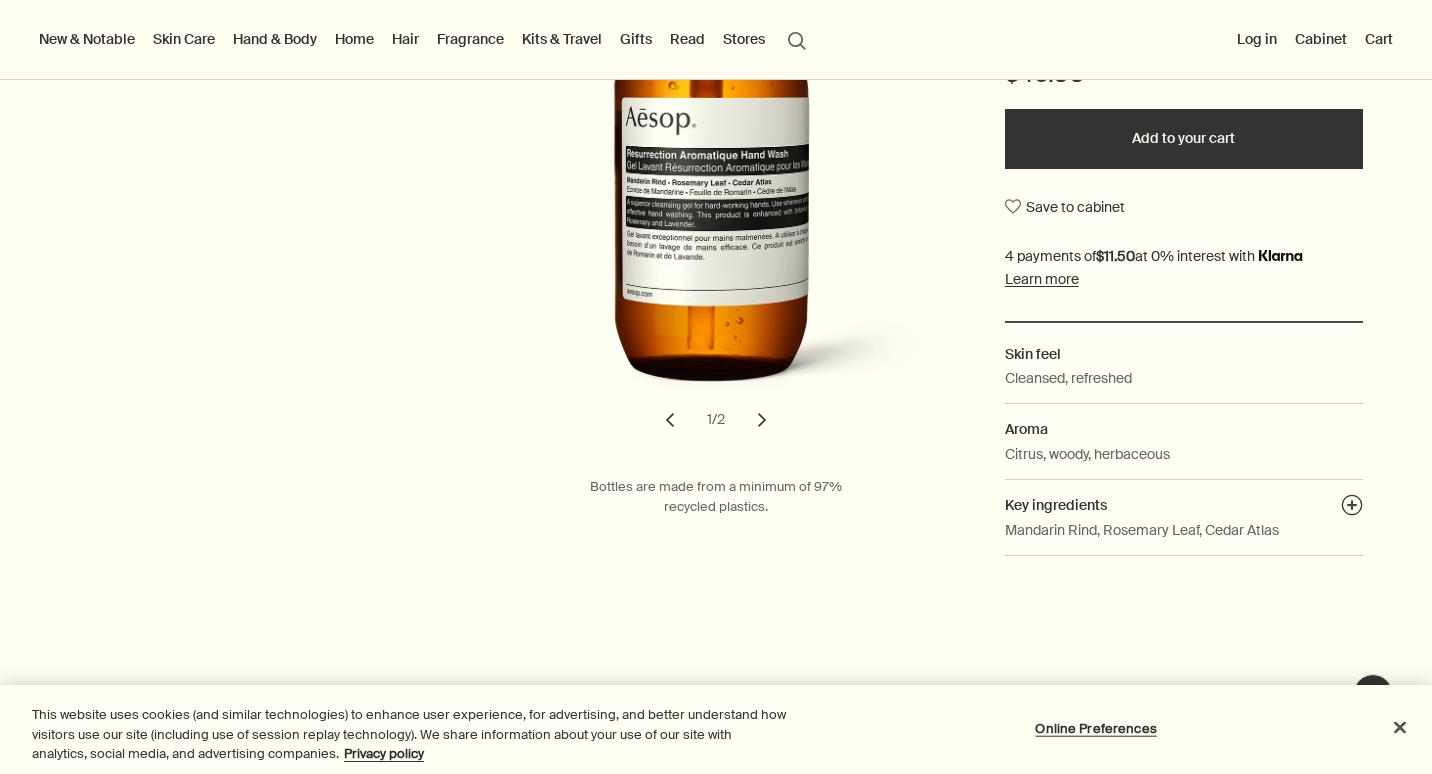 click on "chevron" at bounding box center (762, 420) 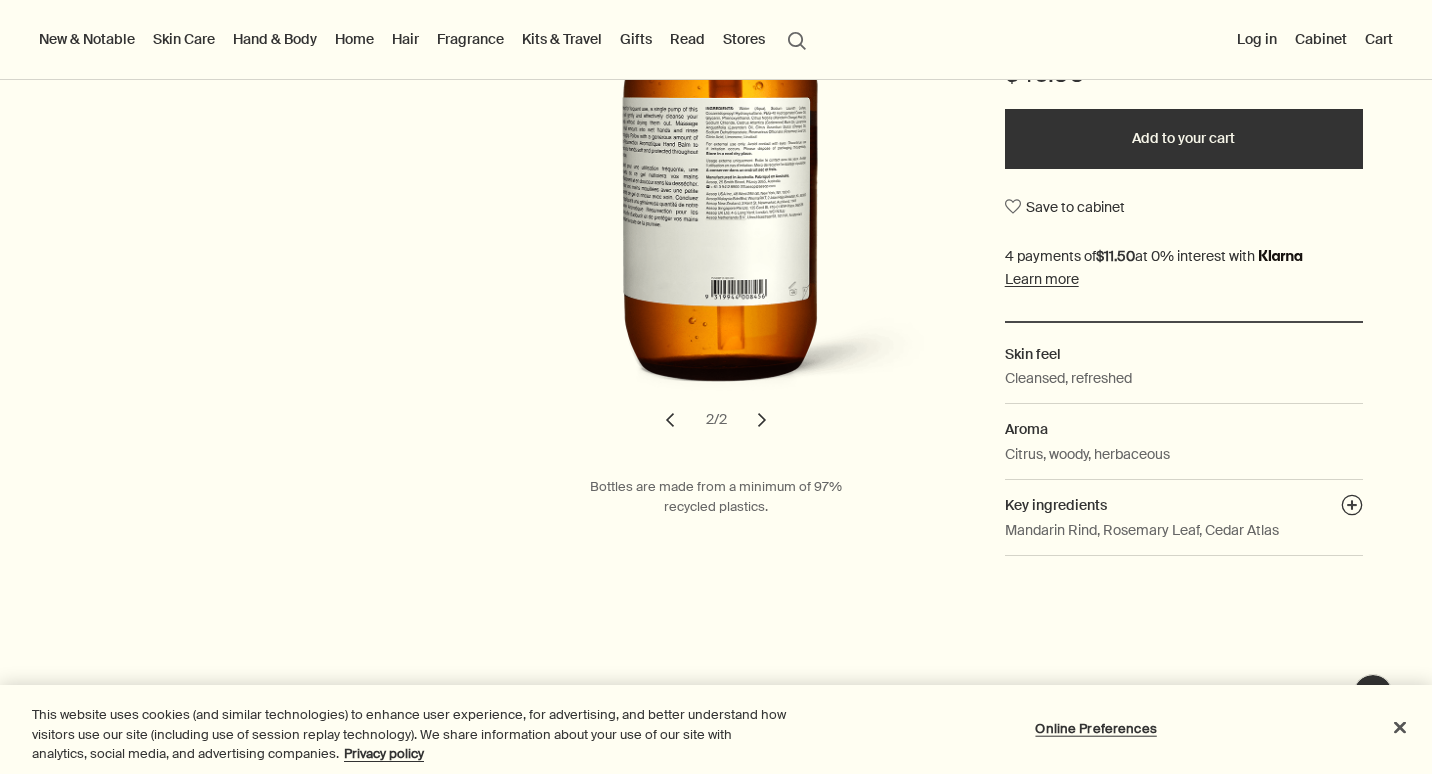 click on "chevron" at bounding box center [670, 420] 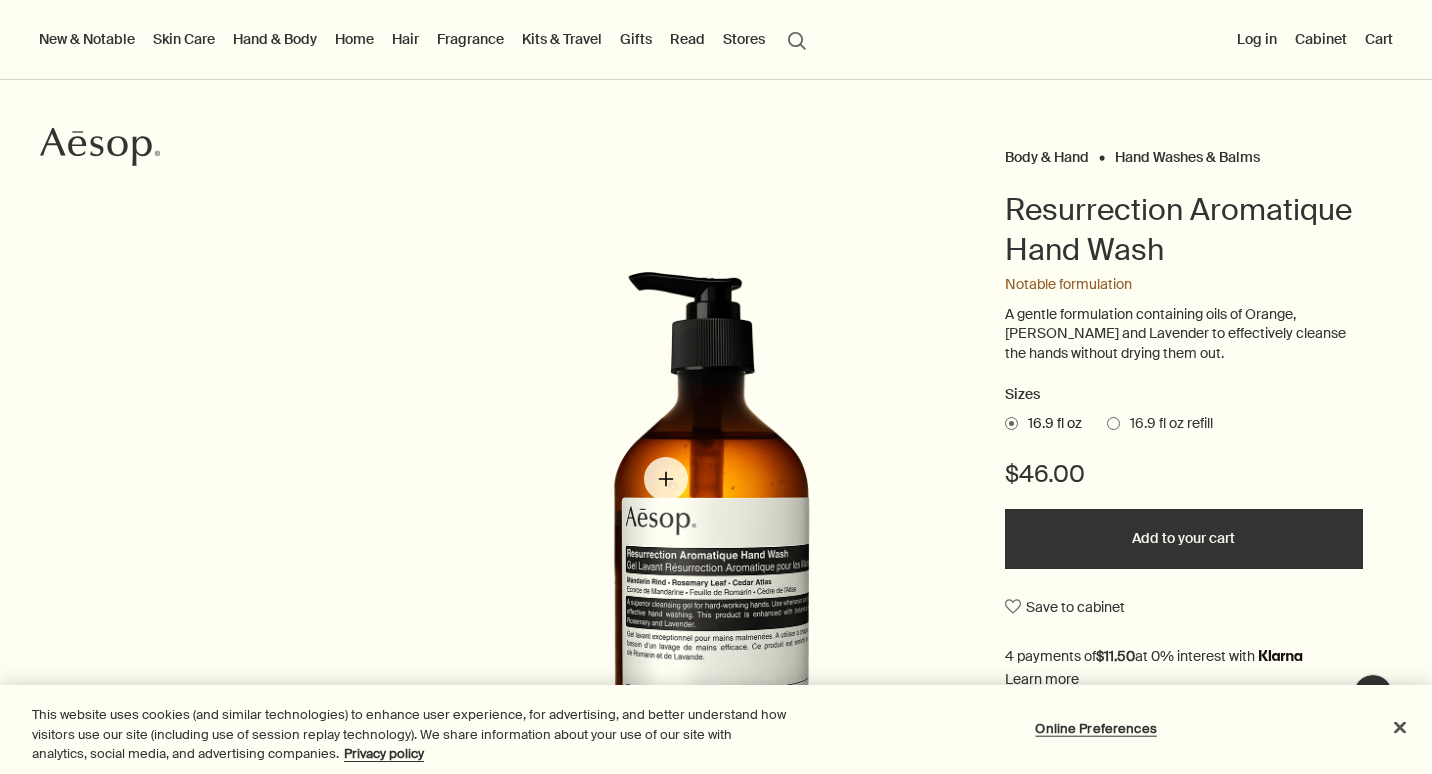 scroll, scrollTop: 0, scrollLeft: 0, axis: both 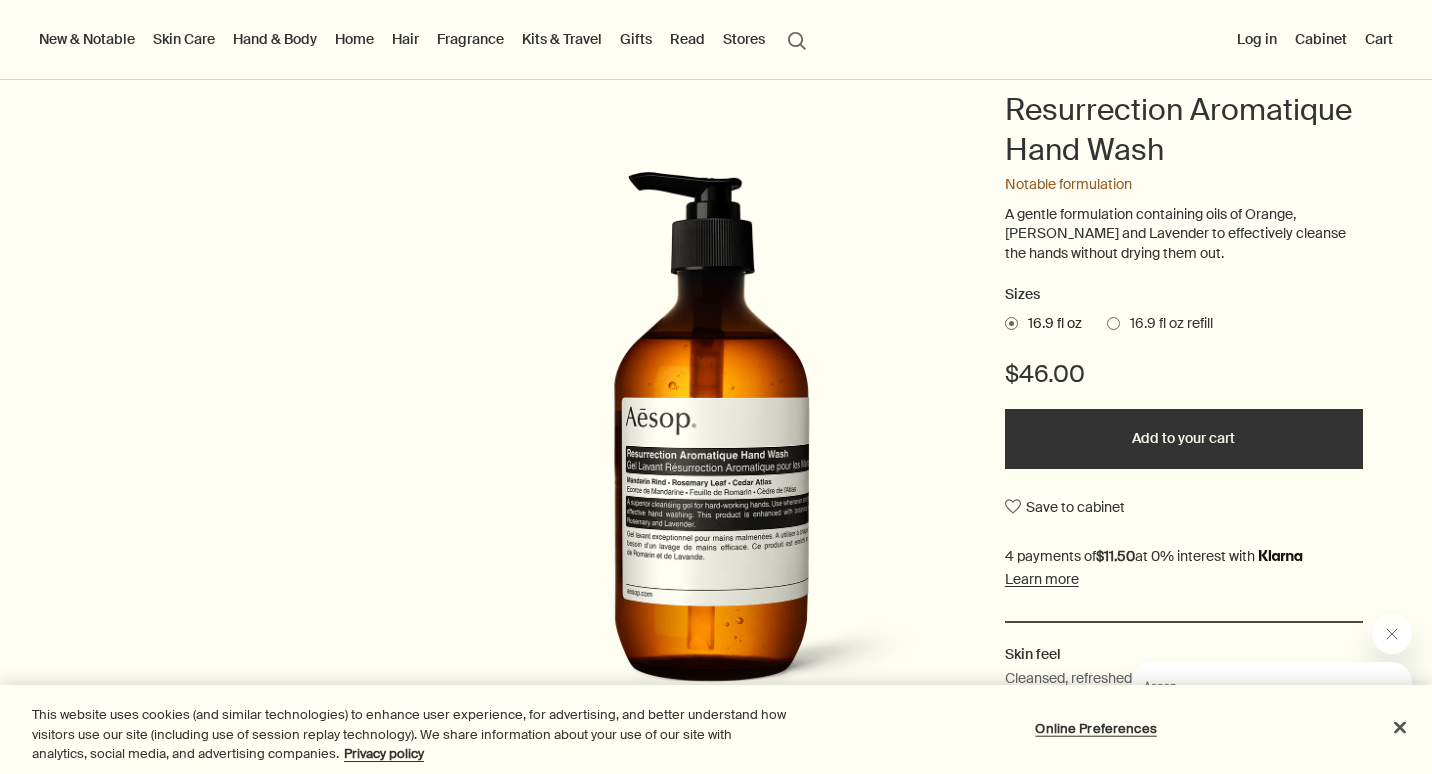 click on "Add to your cart" at bounding box center [1184, 439] 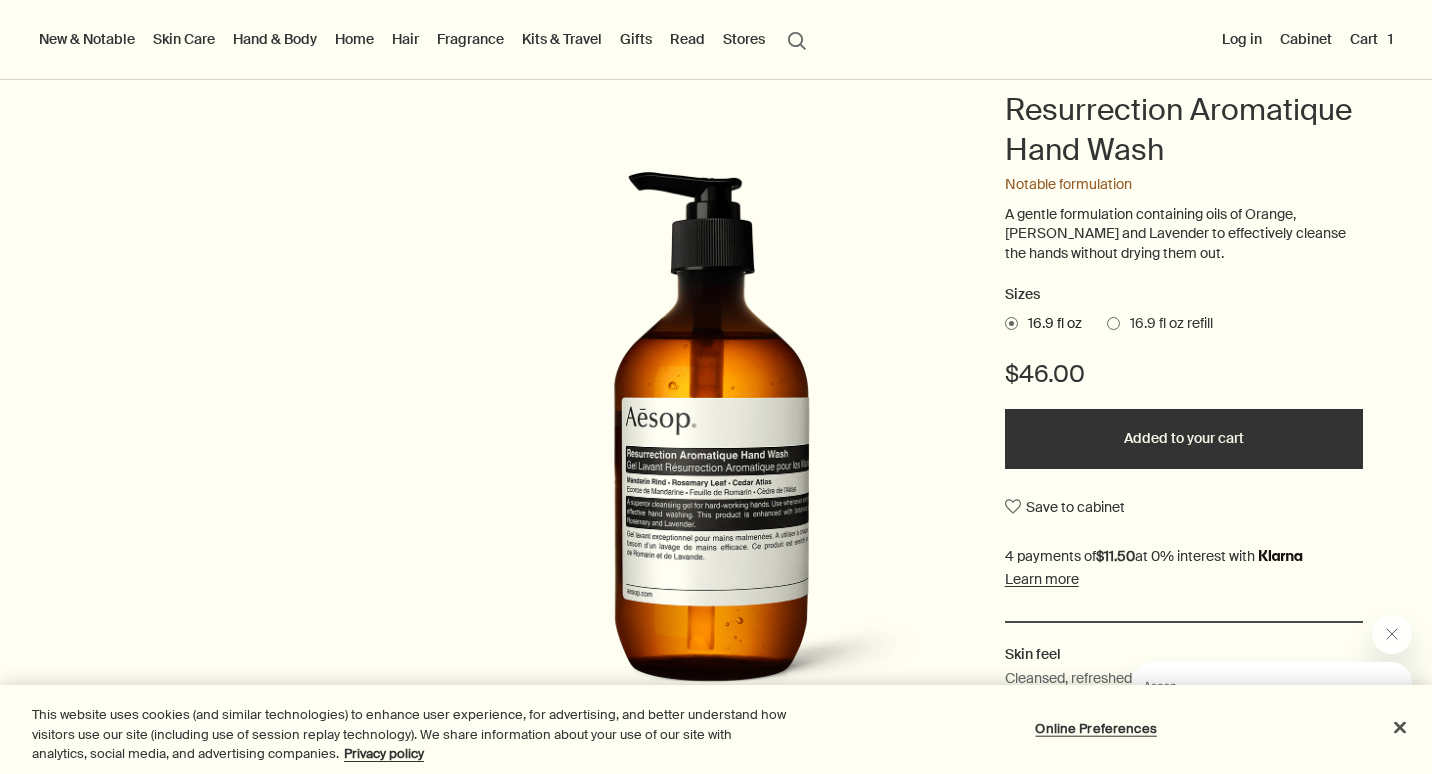 click on "Log in" at bounding box center (1242, 39) 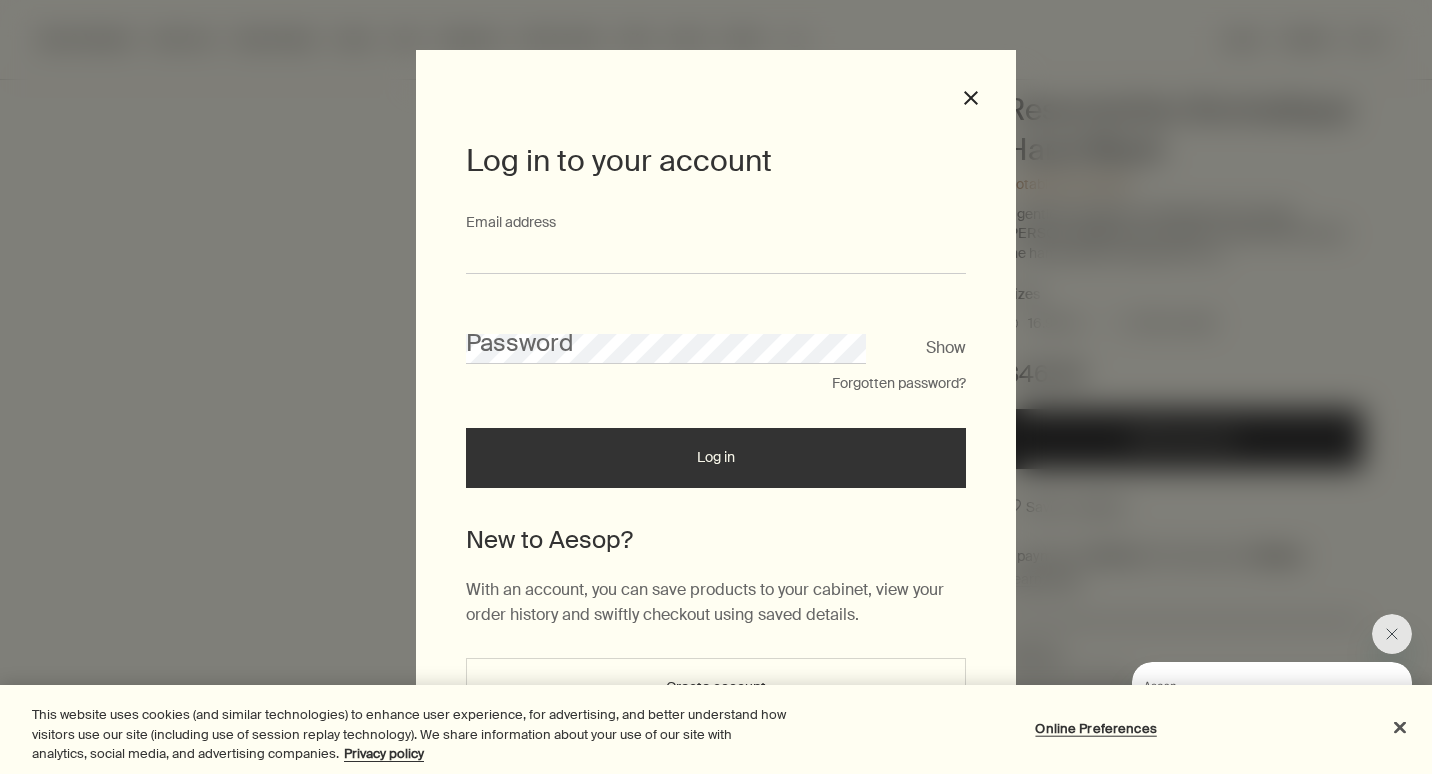 type on "**********" 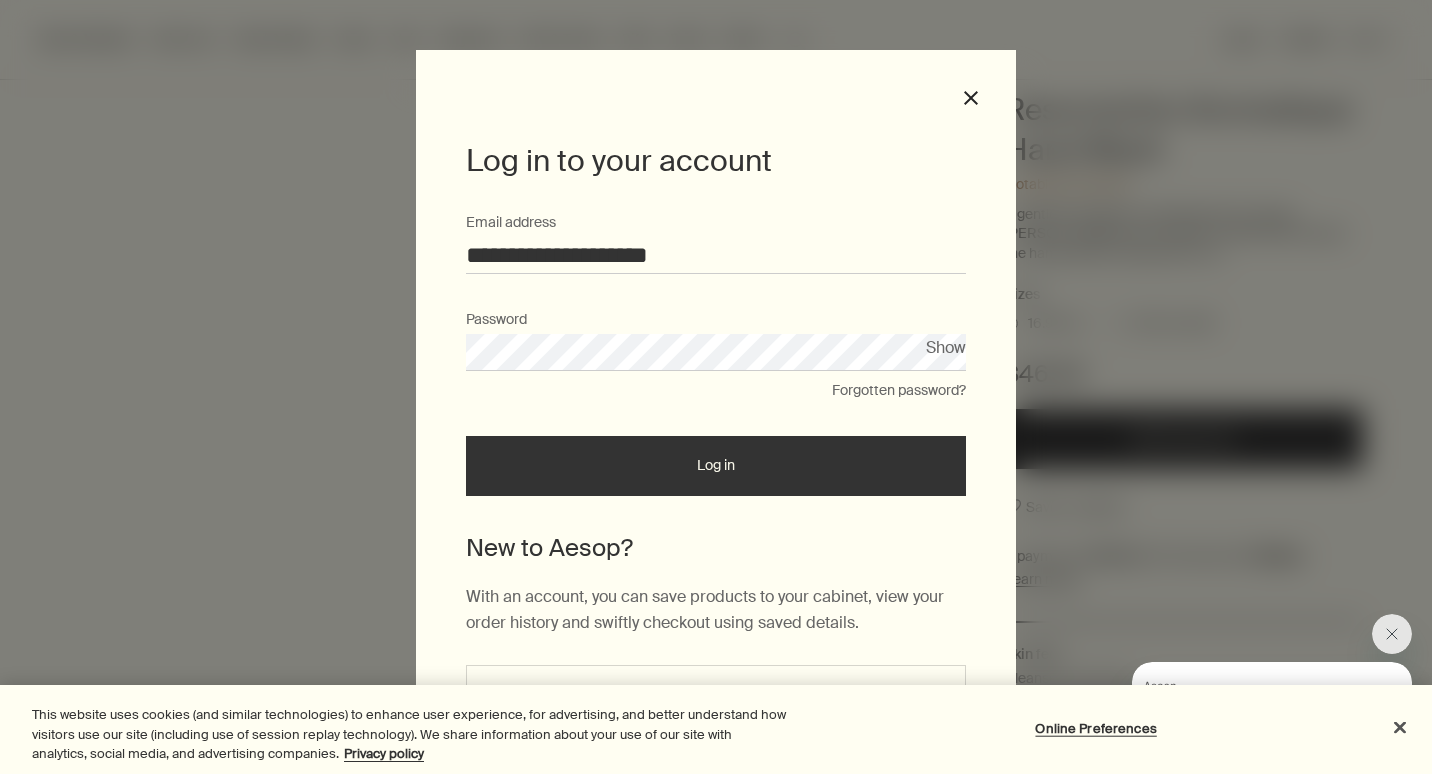click on "Log in" at bounding box center [716, 466] 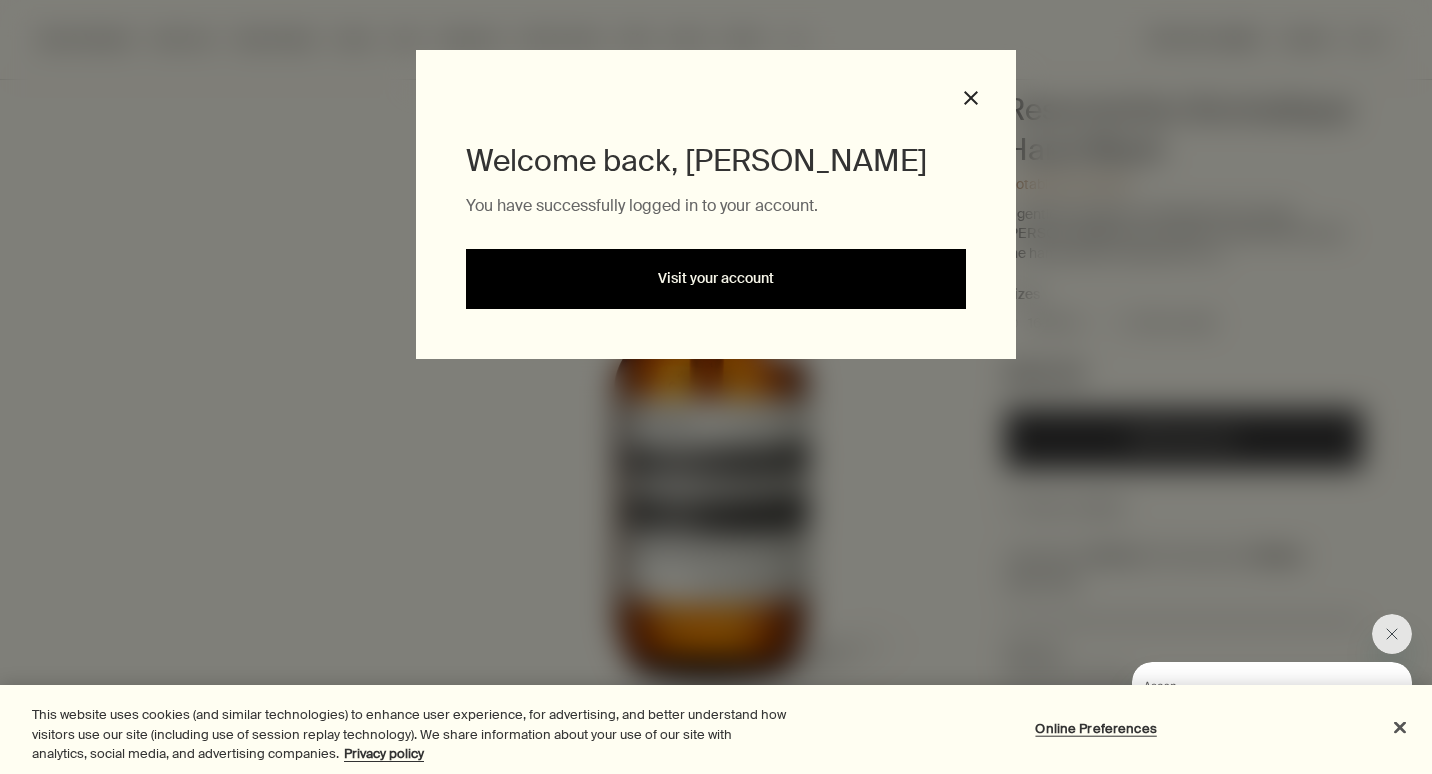 click on "Visit your account" at bounding box center [716, 279] 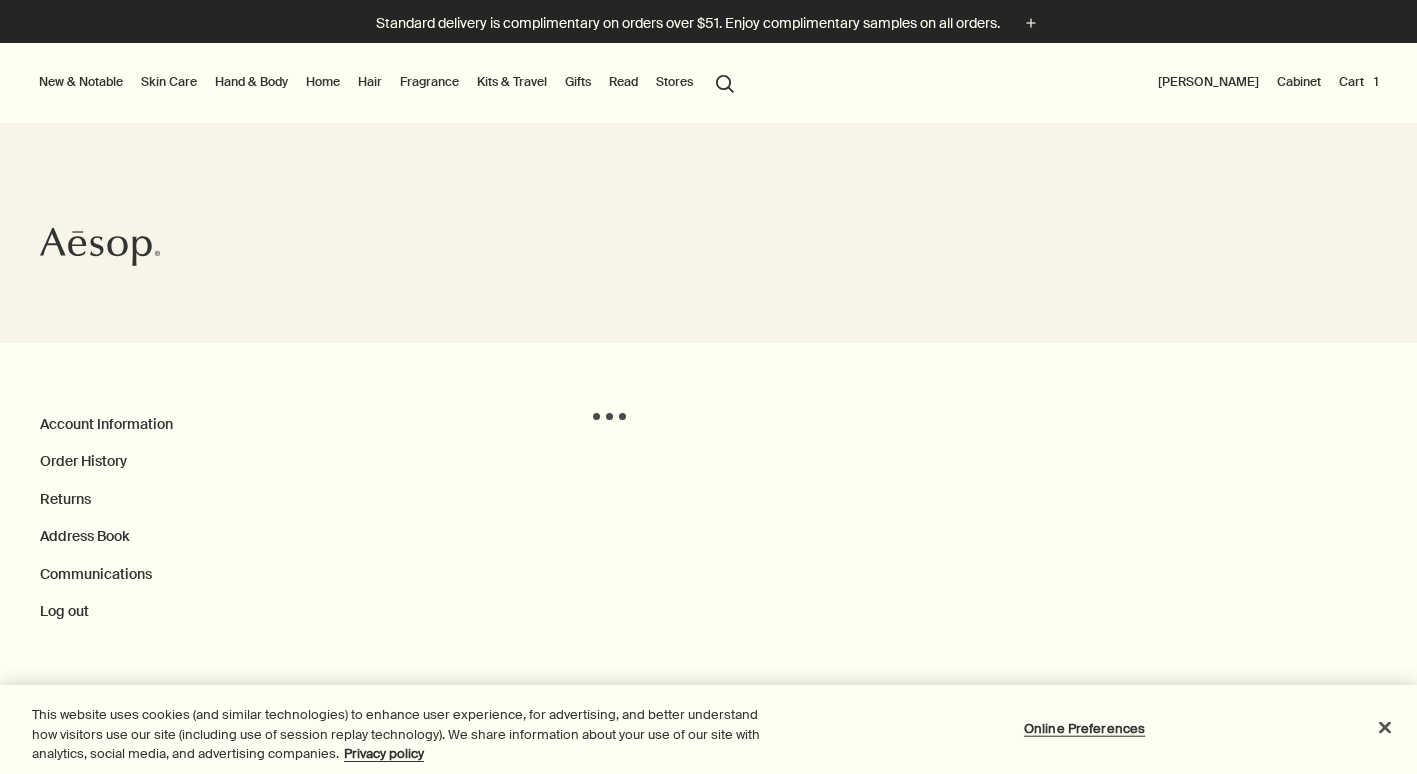scroll, scrollTop: 0, scrollLeft: 0, axis: both 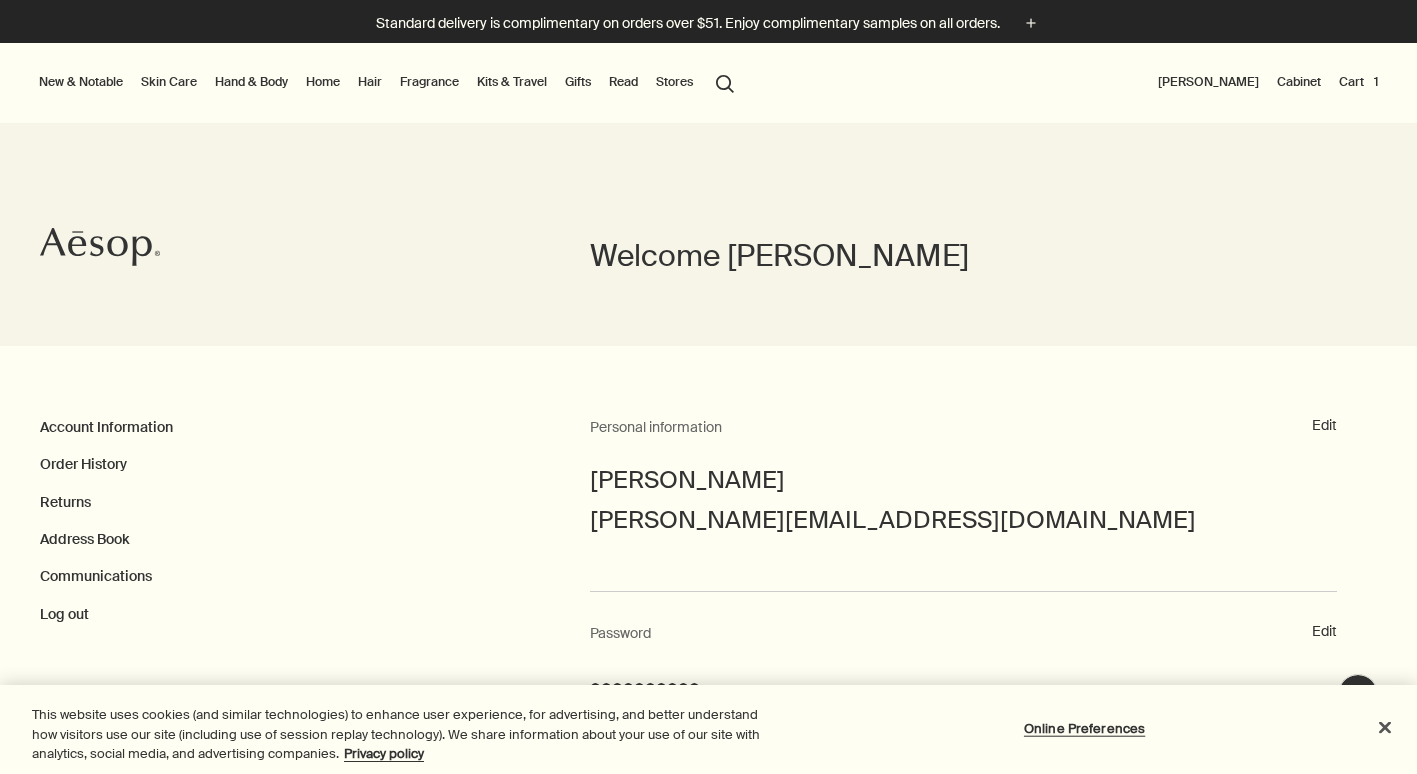 click on "Cart 1" at bounding box center (1358, 82) 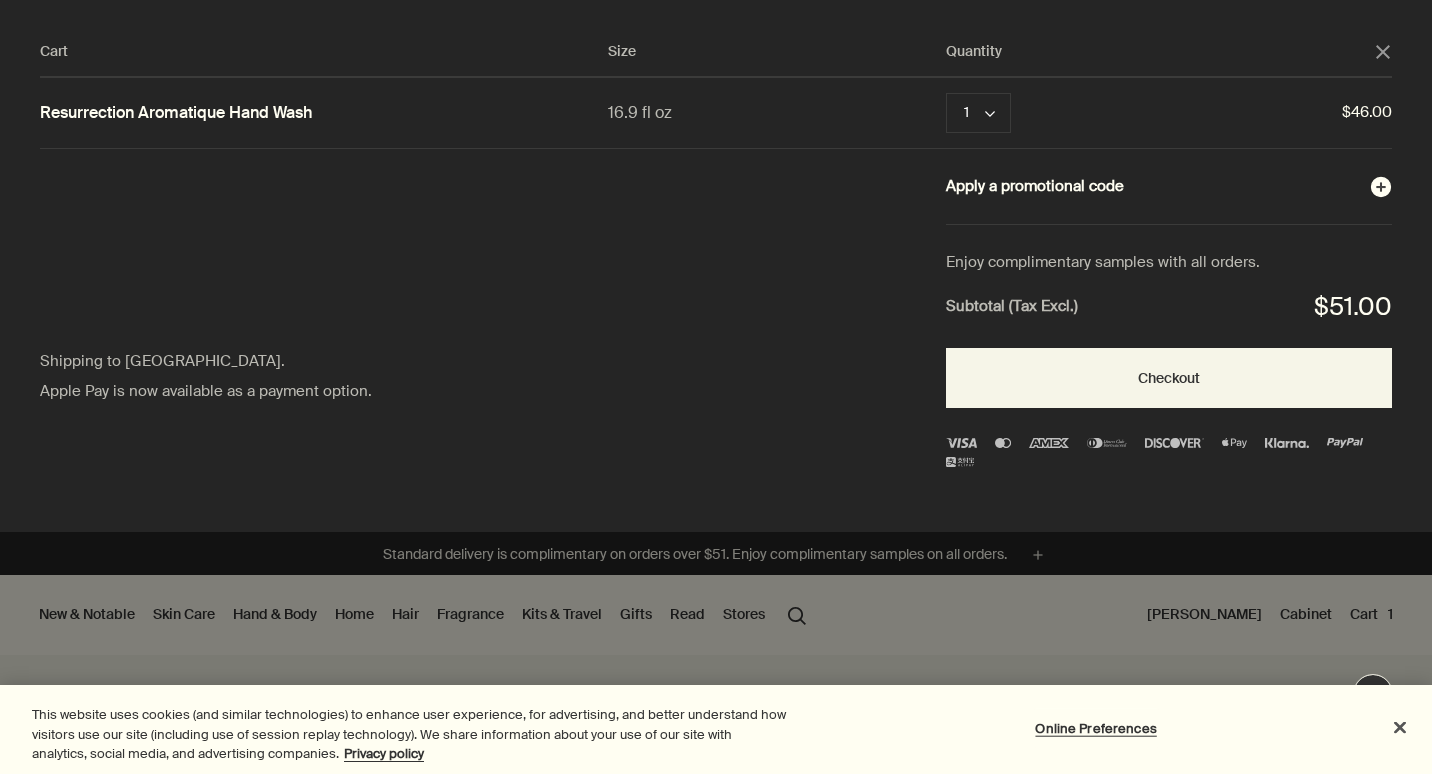 click on "Apply a promotional code plusAndCloseWithCircle" at bounding box center (1169, 187) 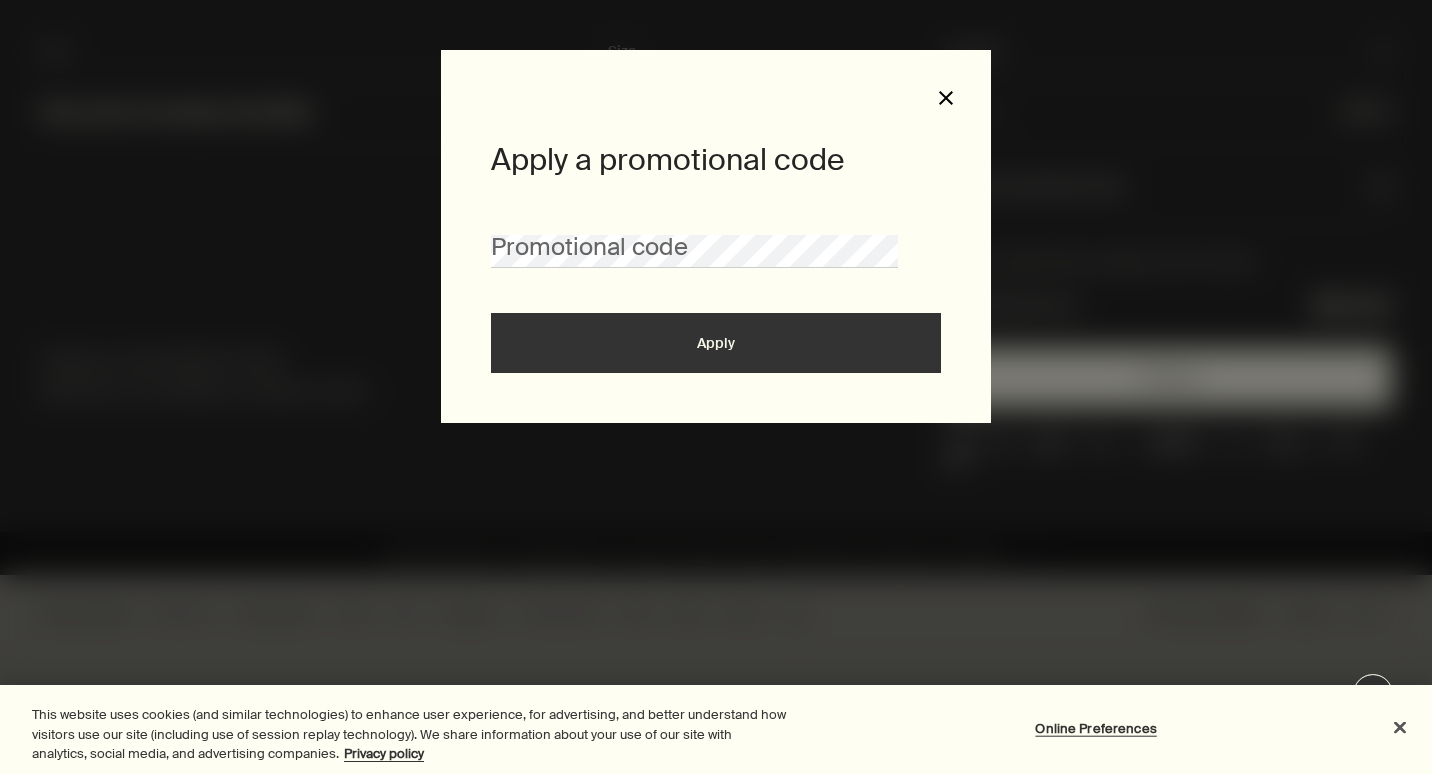 click on "close" at bounding box center [946, 98] 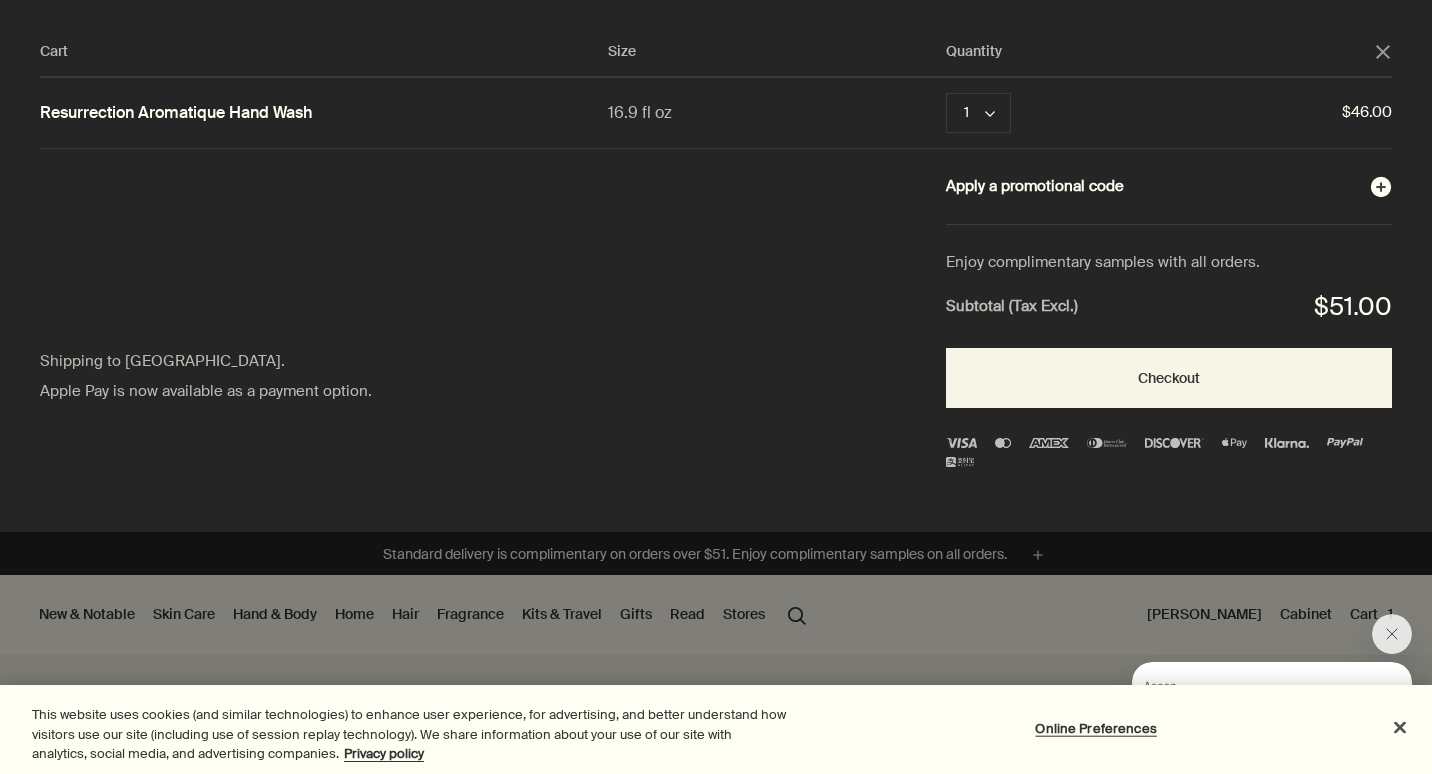 scroll, scrollTop: 0, scrollLeft: 0, axis: both 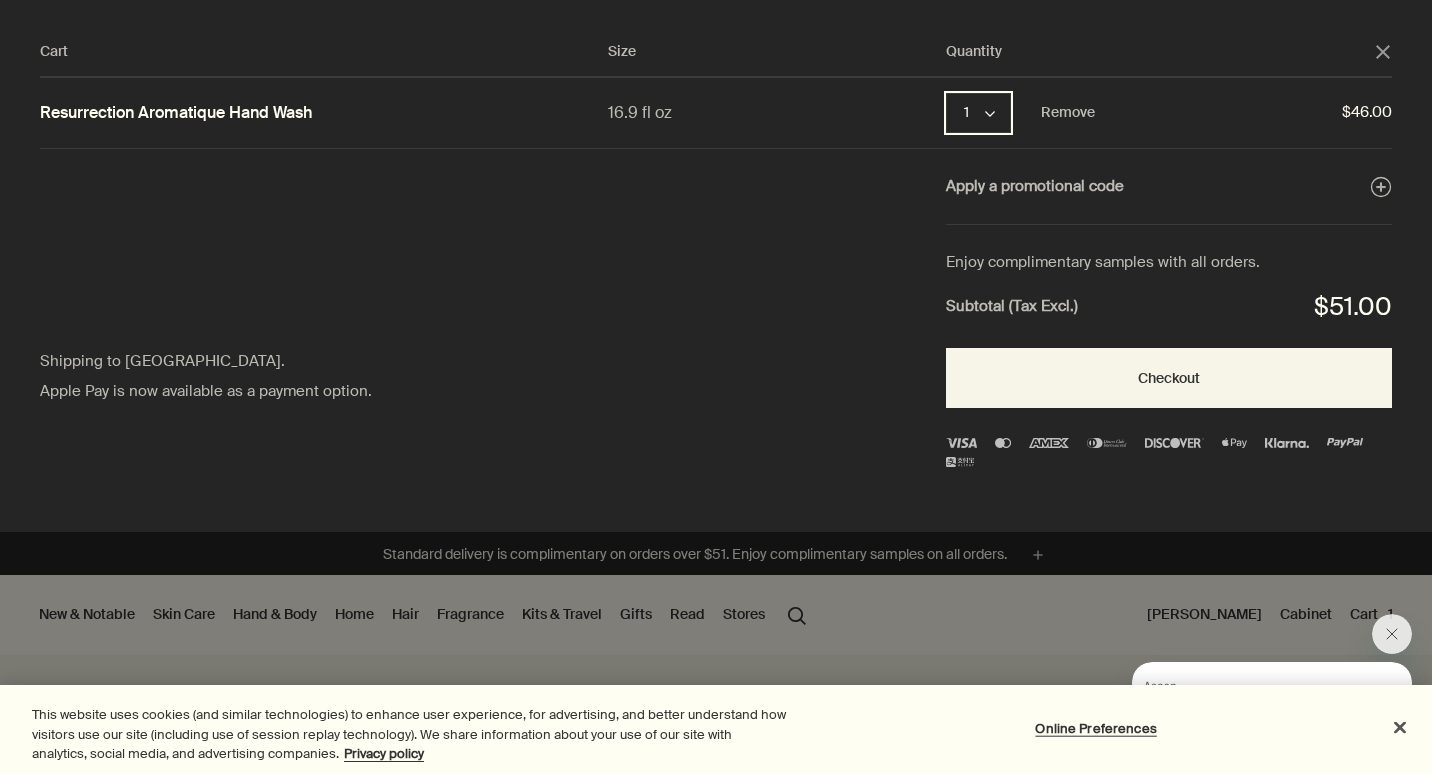 click on "1 chevron" at bounding box center (978, 113) 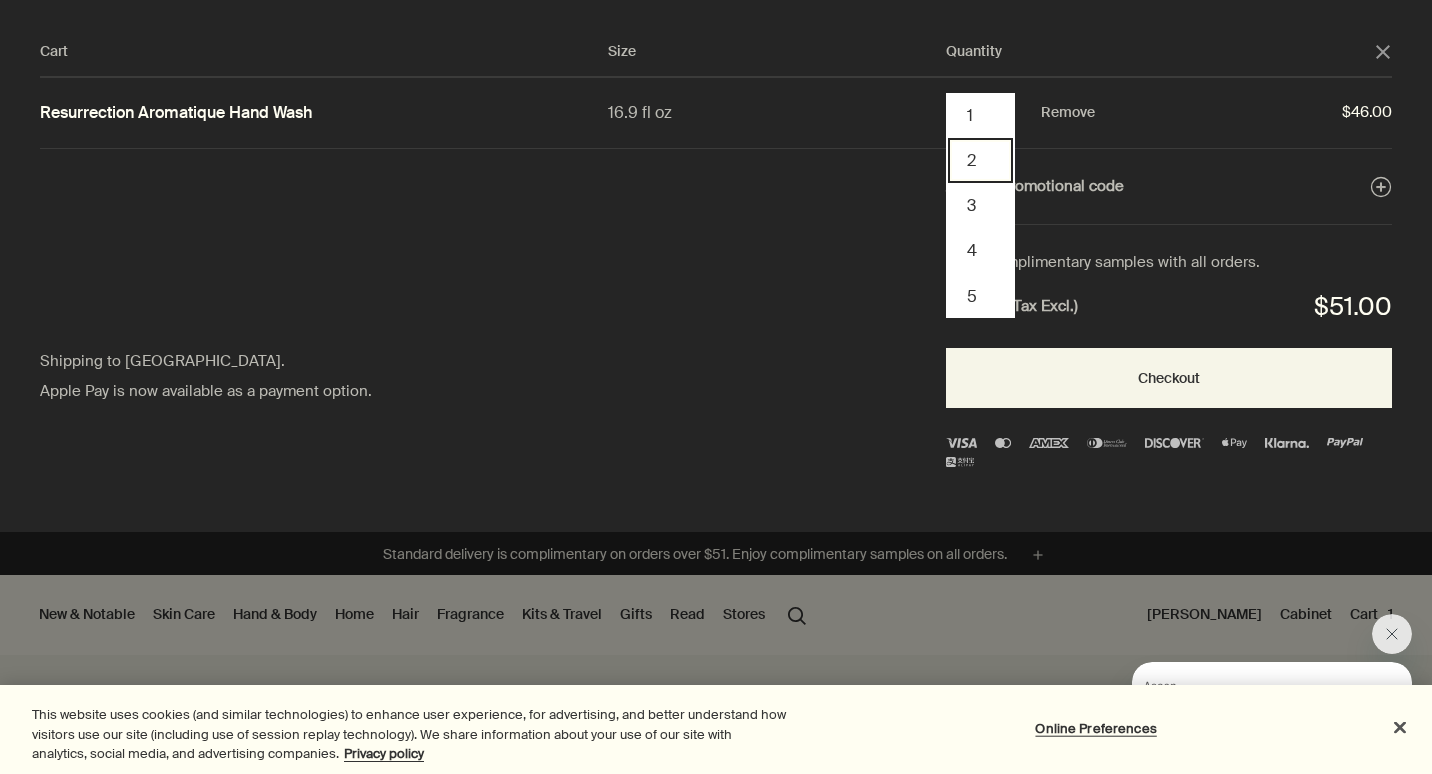 click on "2" at bounding box center (980, 160) 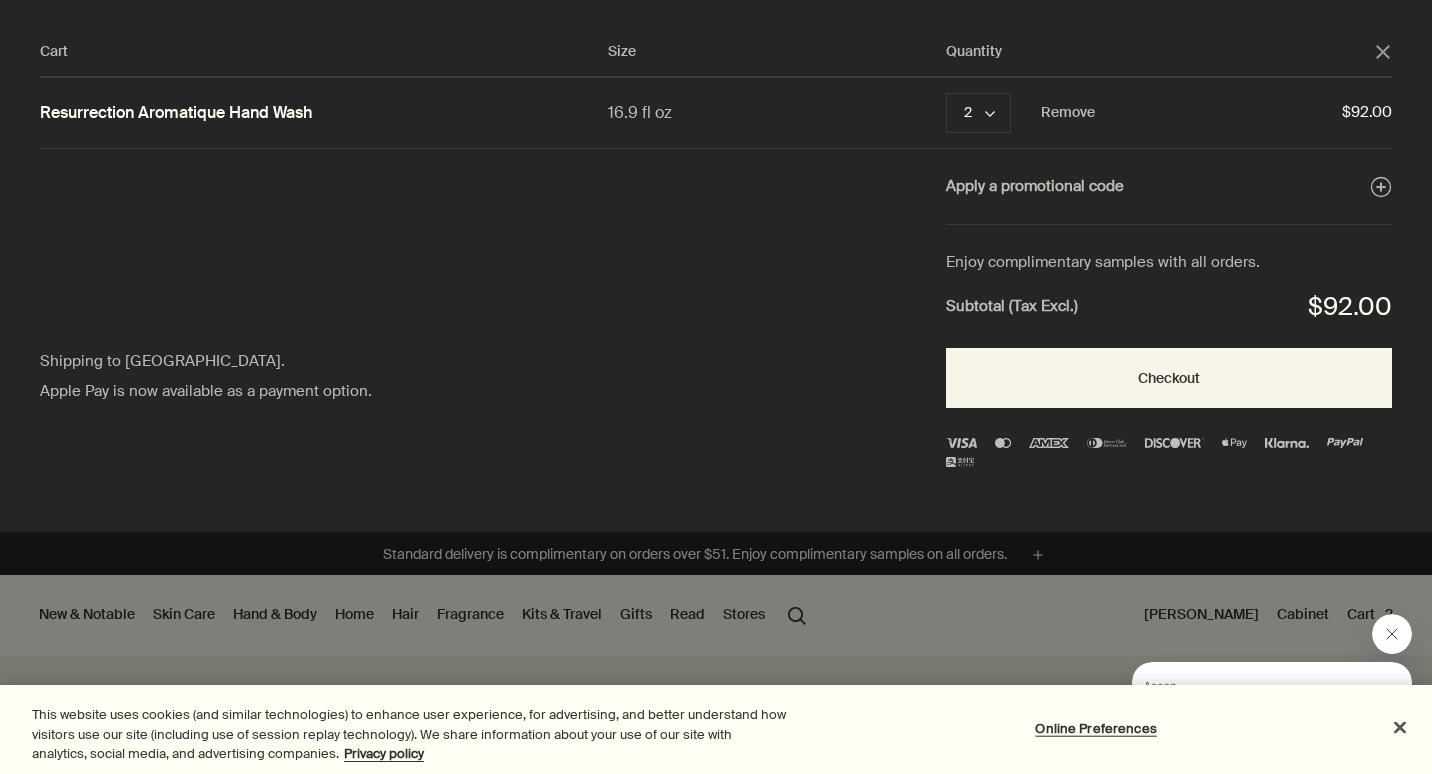 drag, startPoint x: 1388, startPoint y: 637, endPoint x: 2764, endPoint y: 1268, distance: 1513.7823 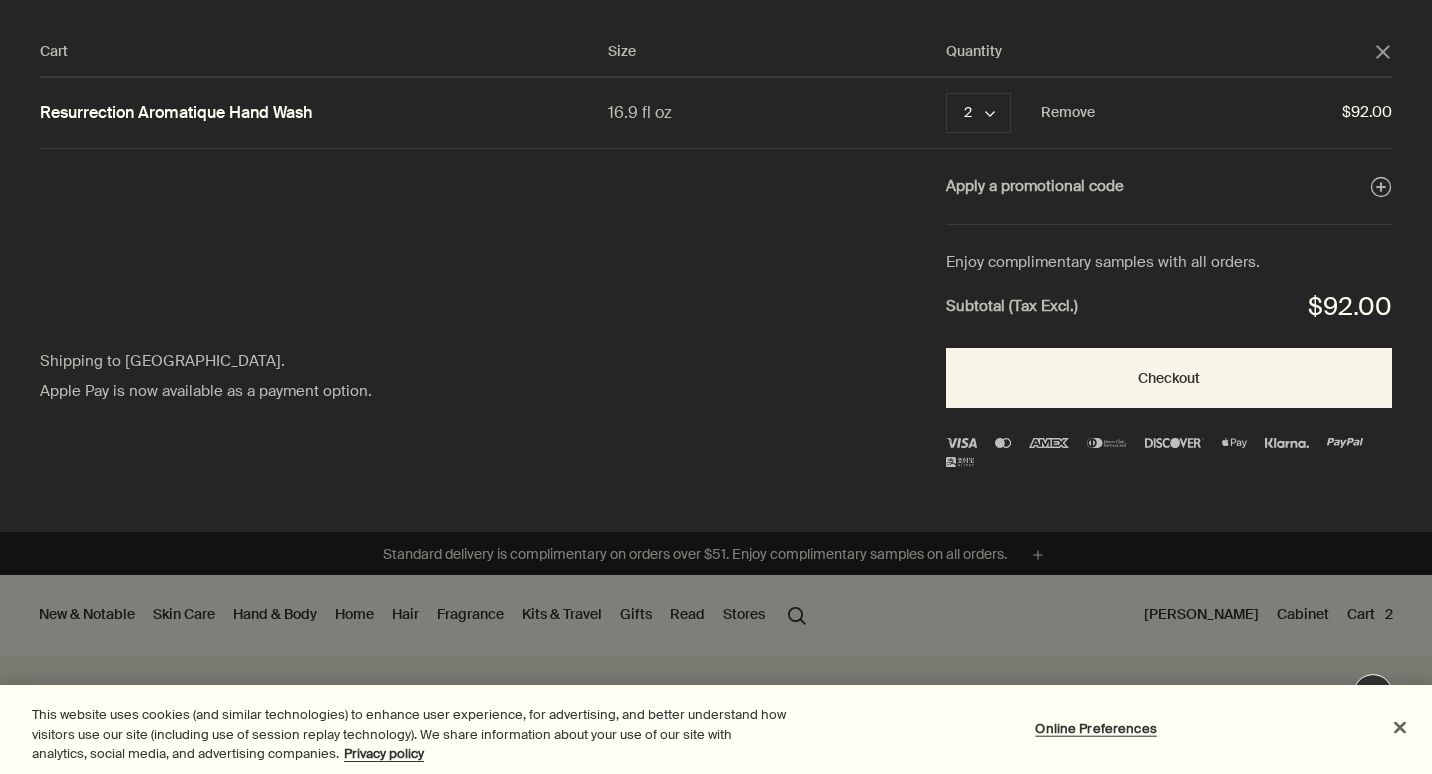 click at bounding box center (1400, 727) 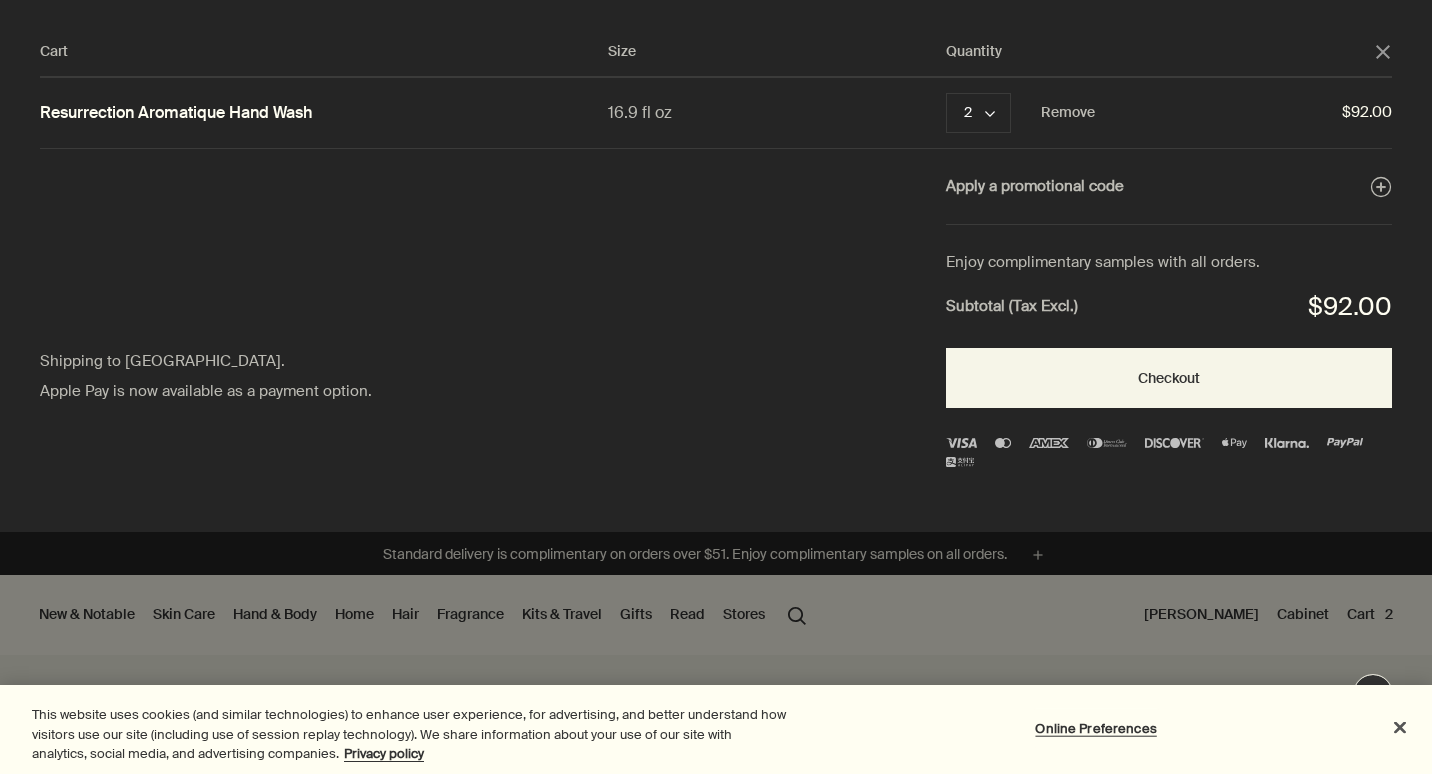 click on "Cart Size Quantity close Resurrection Aromatique Hand Wash  16.9 fl oz 2 chevron Remove $92.00 Apply a promotional code plusAndCloseWithCircle Shipping to the United States. Apple Pay is now available as a payment option. Enjoy complimentary samples with all orders. Subtotal (Tax Excl.) $92.00 Checkout" at bounding box center [736, 266] 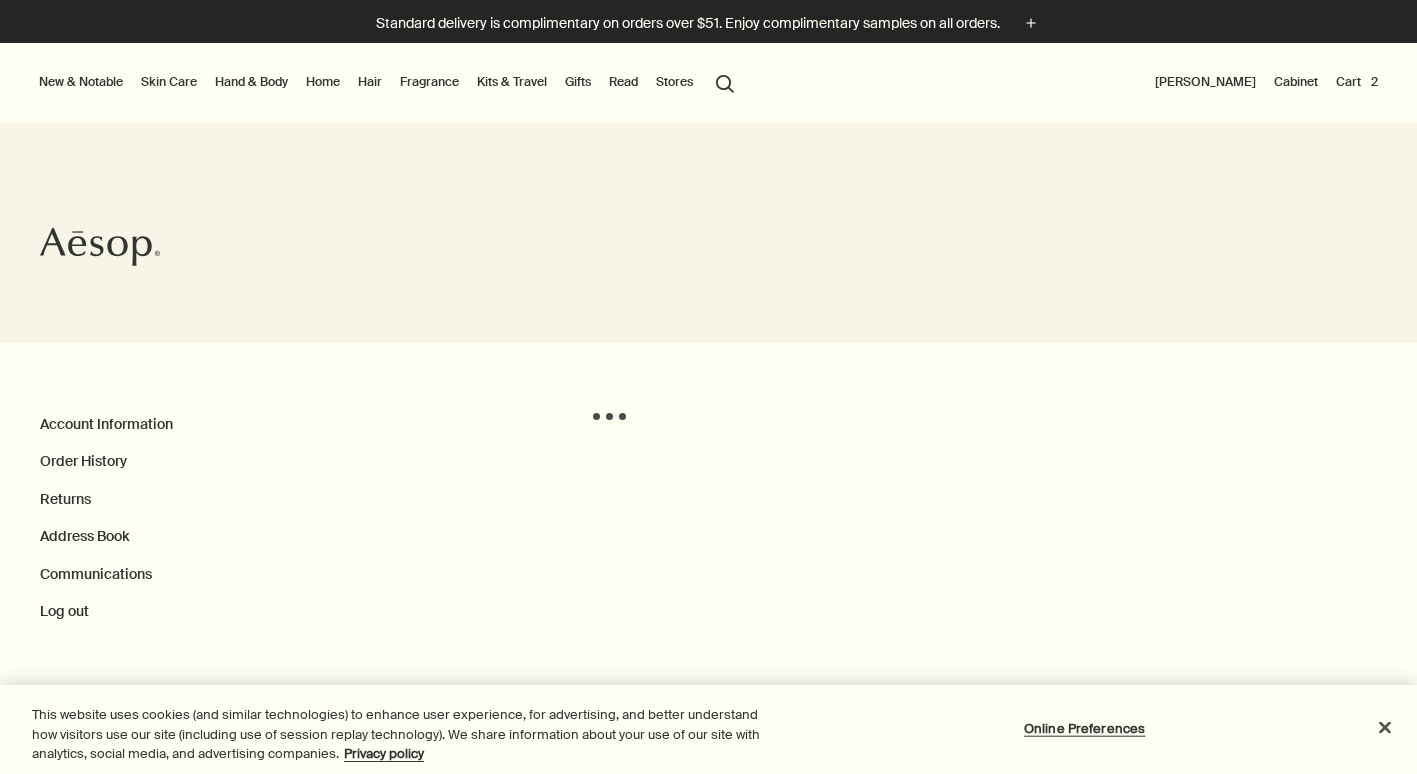 scroll, scrollTop: 0, scrollLeft: 0, axis: both 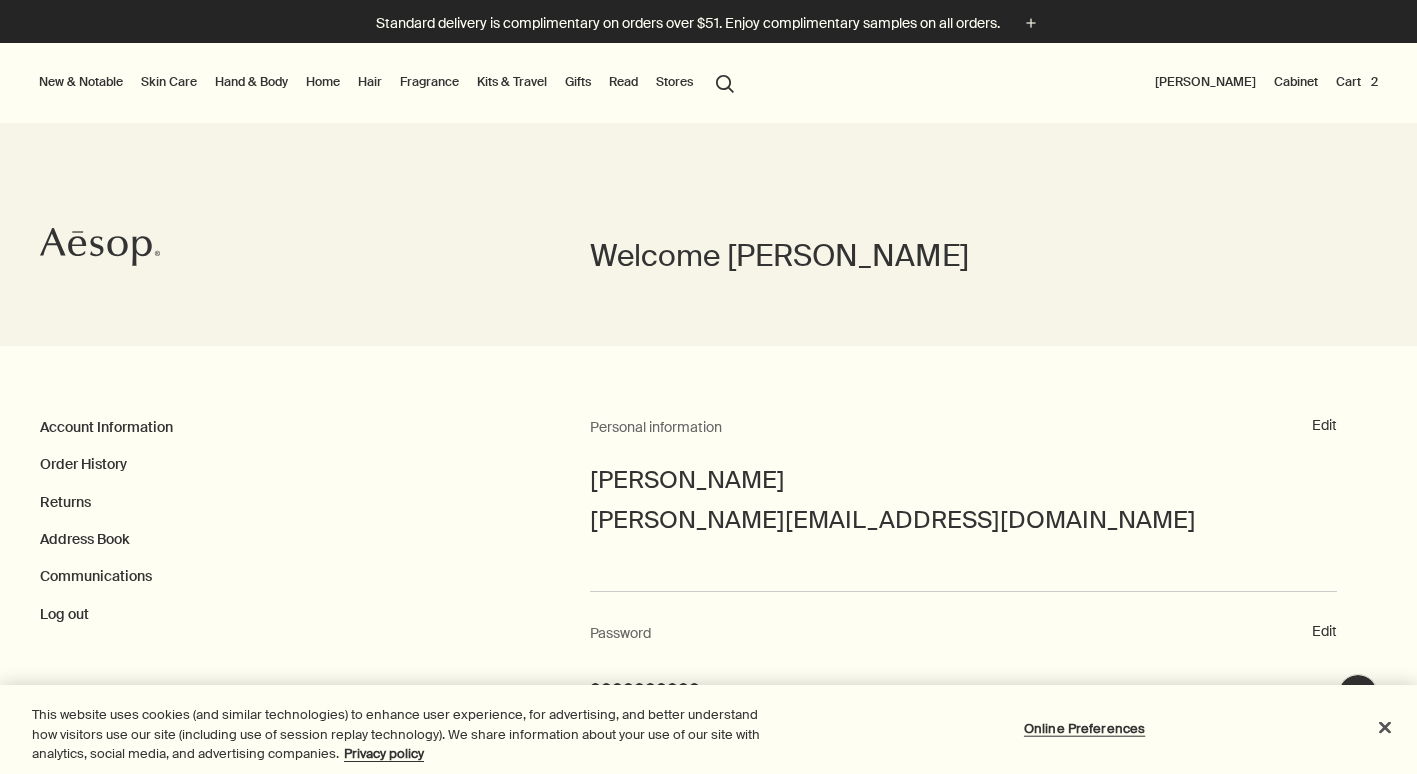 click on "Hand & Body" at bounding box center [251, 82] 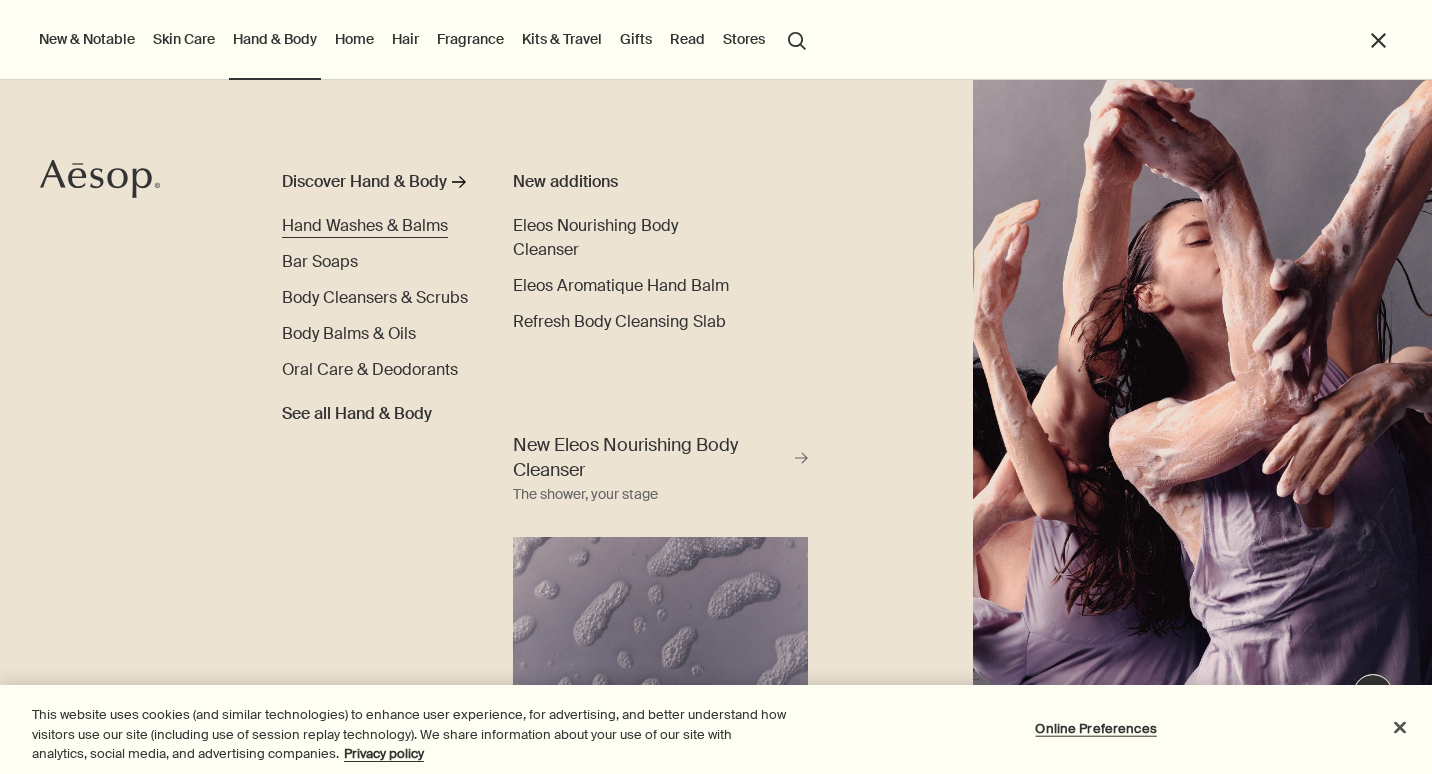 click on "Hand Washes & Balms" at bounding box center (365, 225) 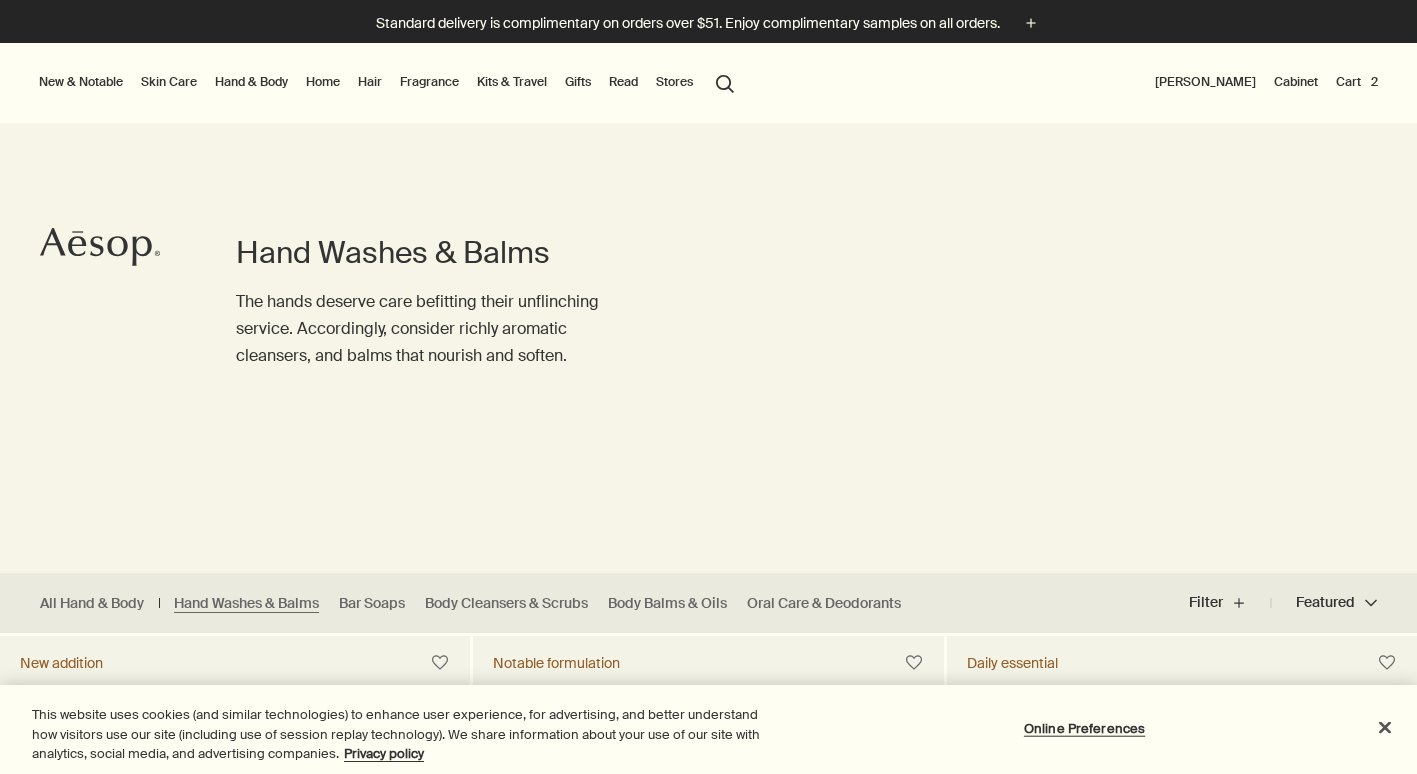 scroll, scrollTop: 556, scrollLeft: 0, axis: vertical 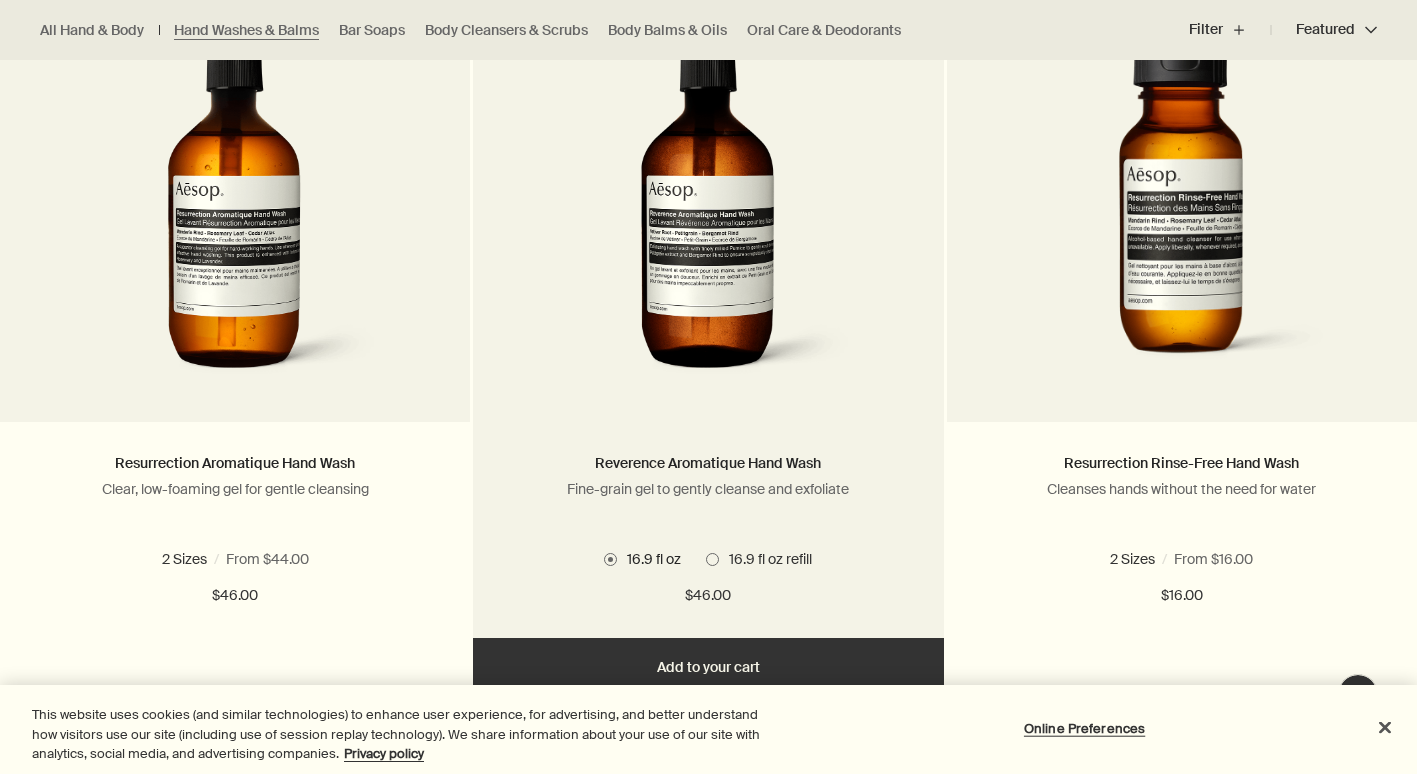 click on "Add Add to your cart" at bounding box center [708, 668] 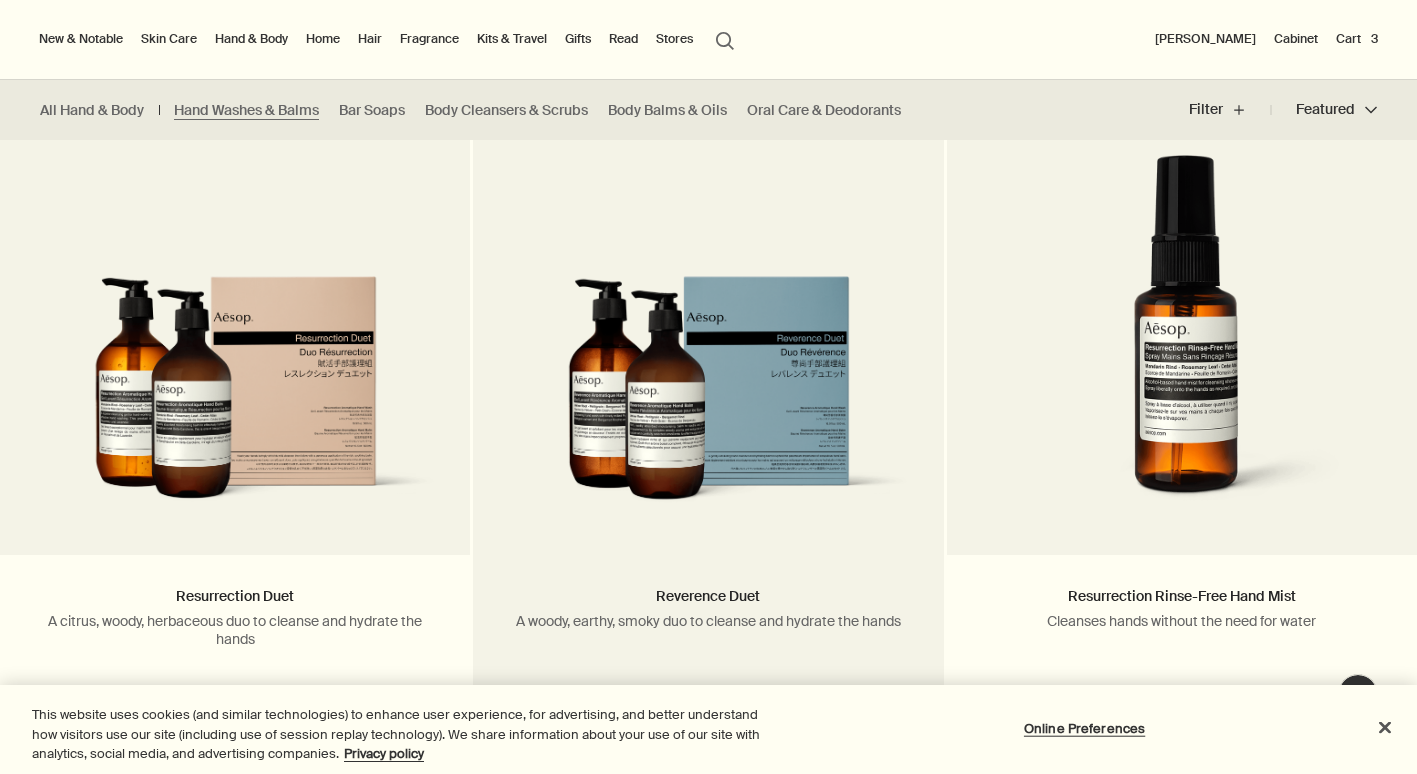 scroll, scrollTop: 1300, scrollLeft: 0, axis: vertical 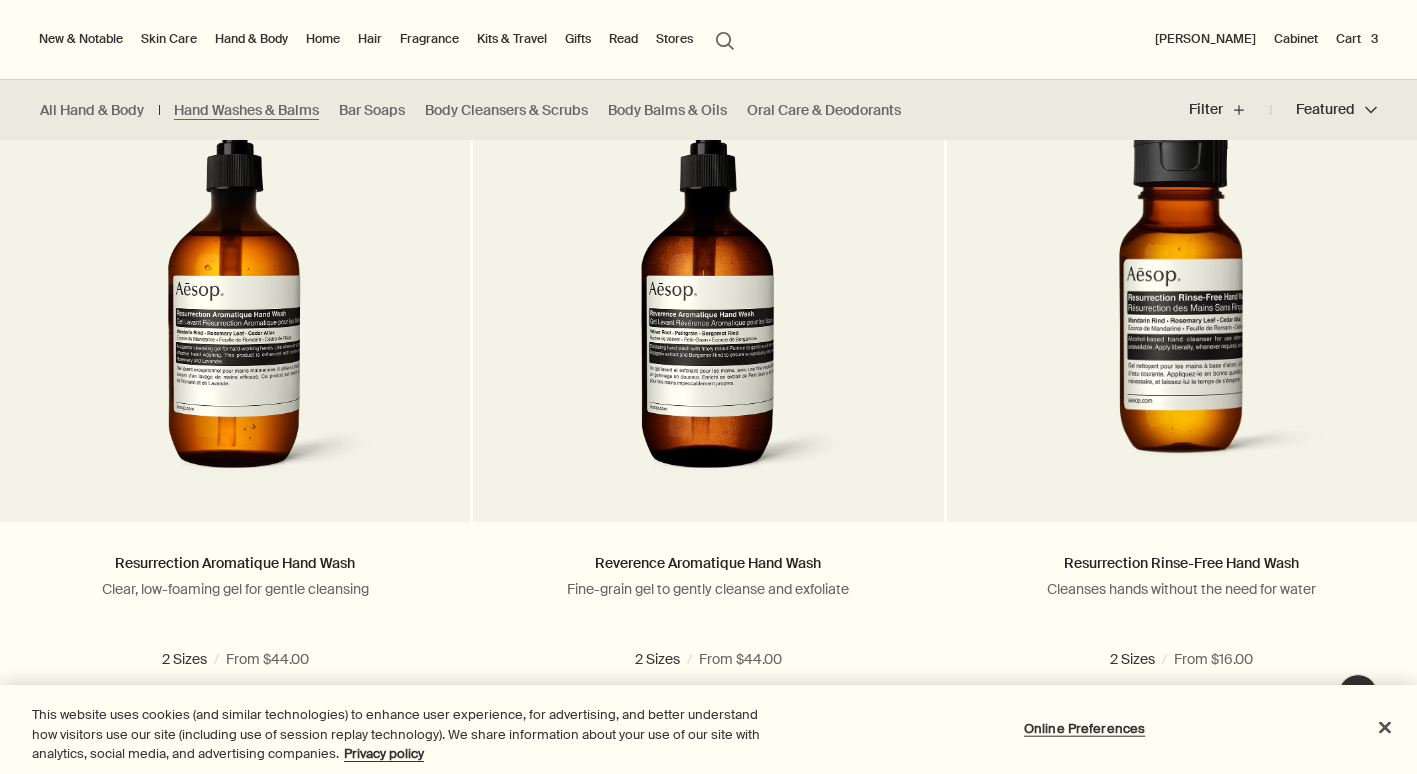 click on "Cart 3" at bounding box center [1357, 39] 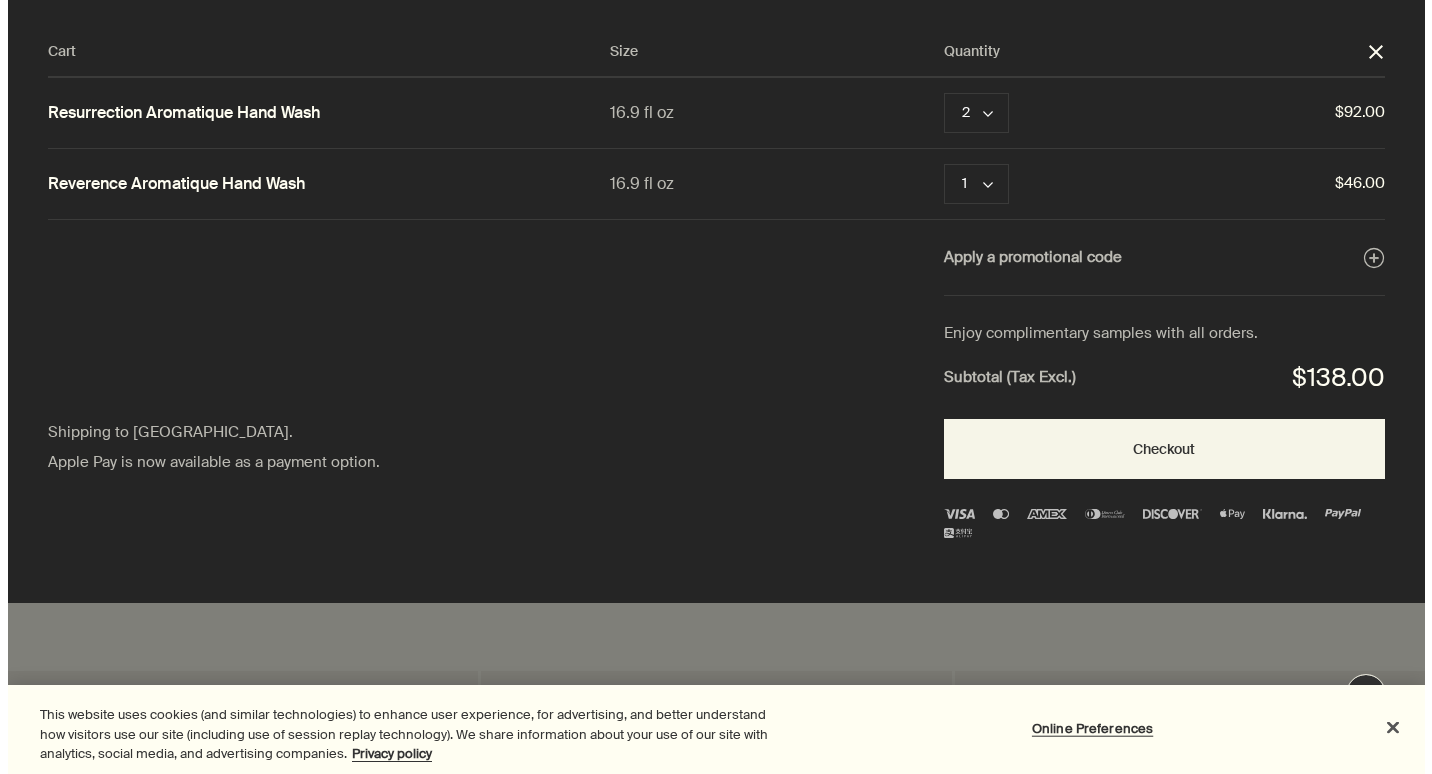 scroll, scrollTop: 0, scrollLeft: 0, axis: both 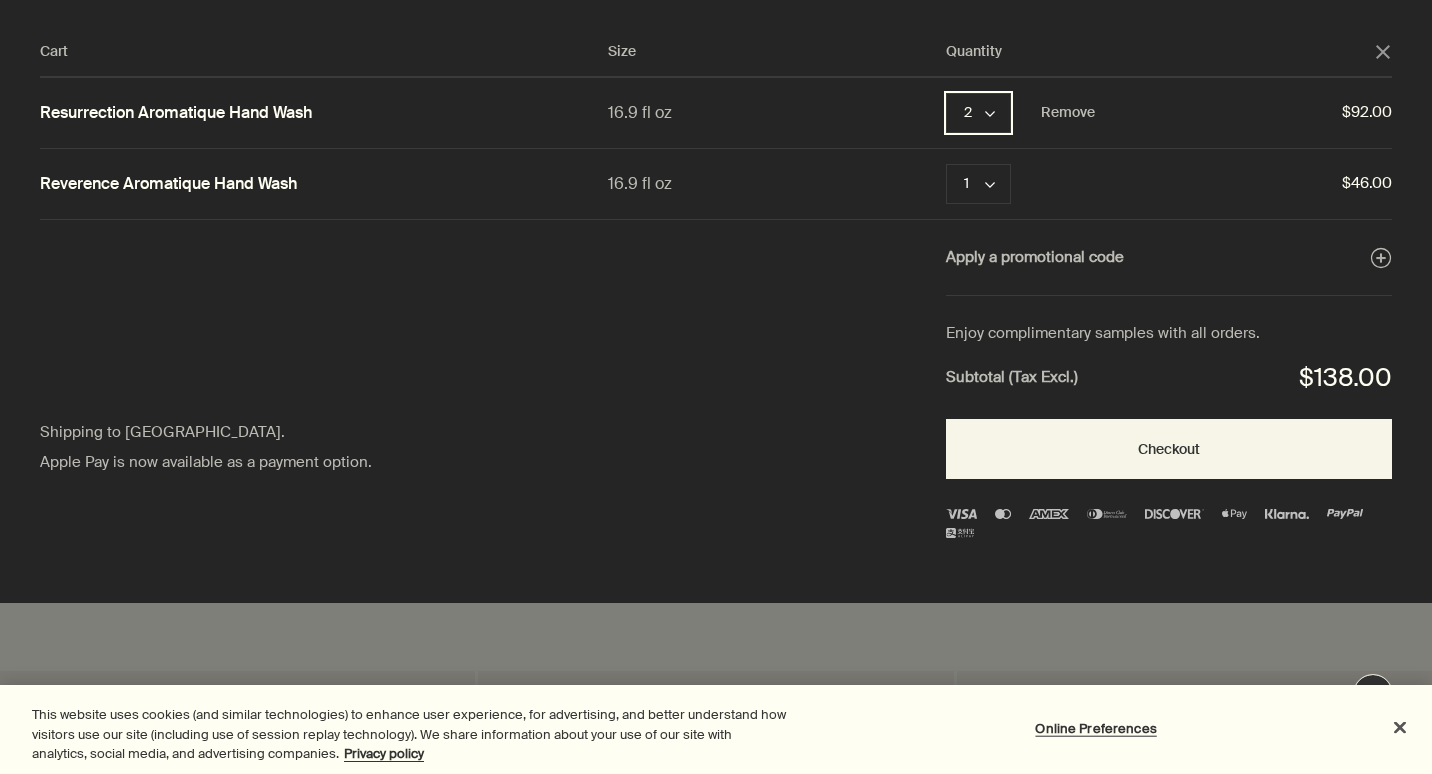 click on "2 chevron" at bounding box center (978, 113) 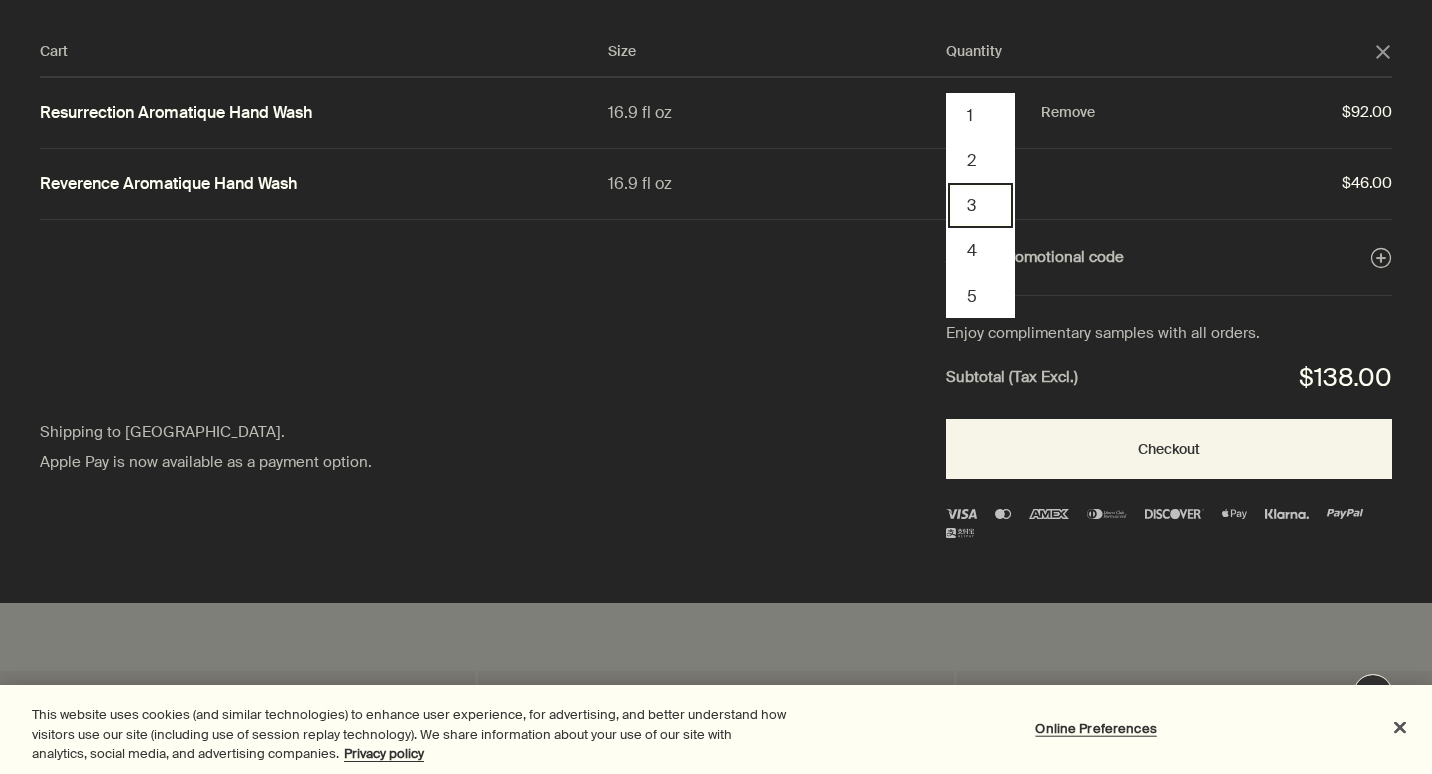click on "3" at bounding box center (980, 205) 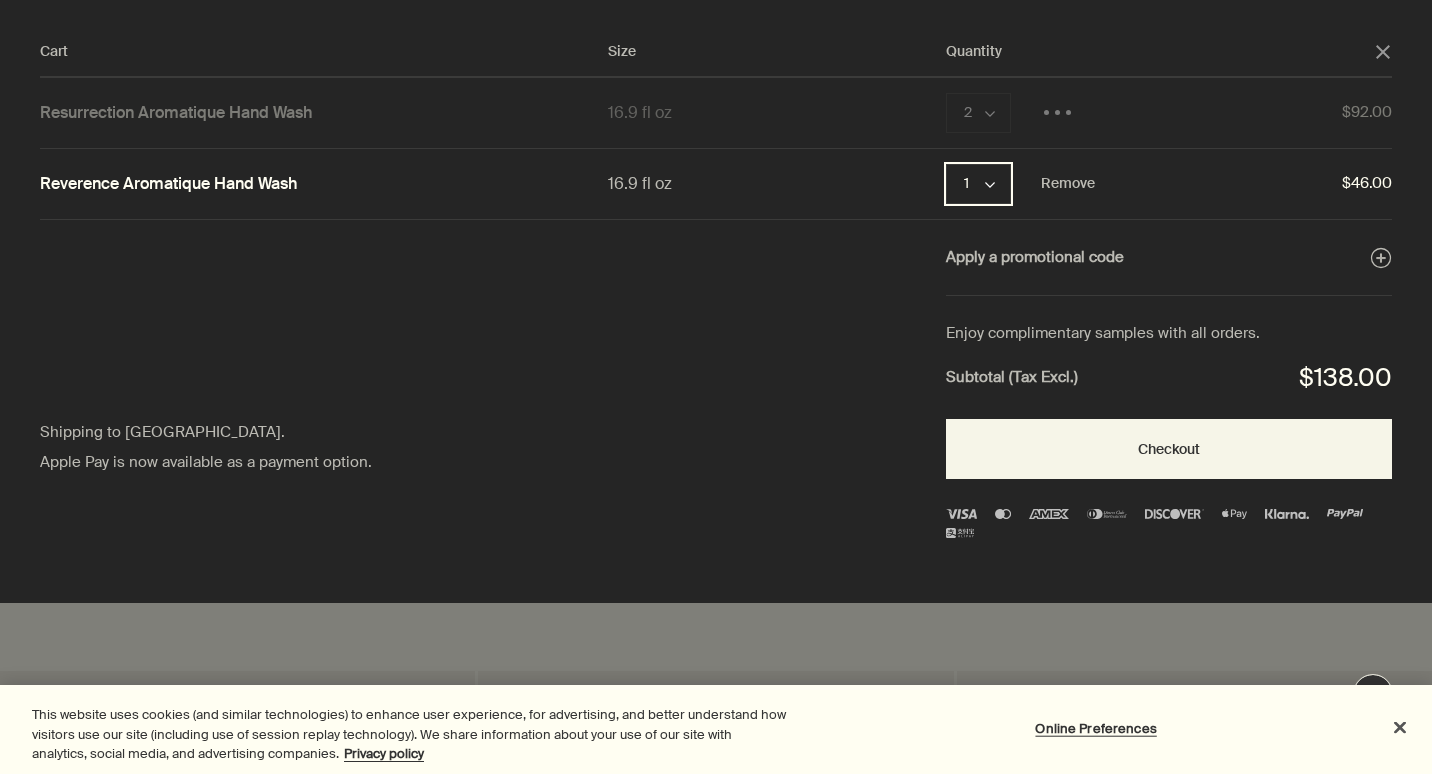 click on "1 chevron" at bounding box center [978, 184] 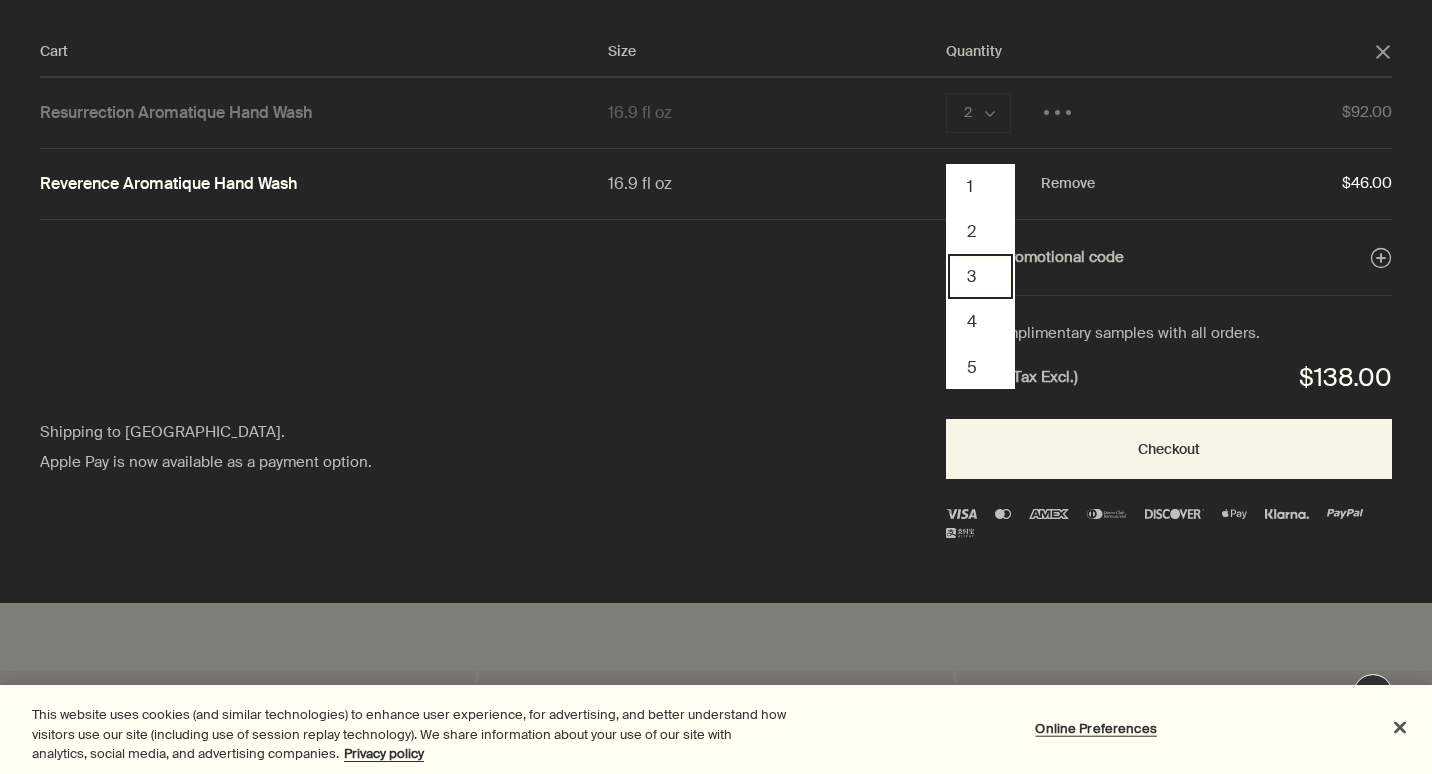 click on "3" at bounding box center (980, 276) 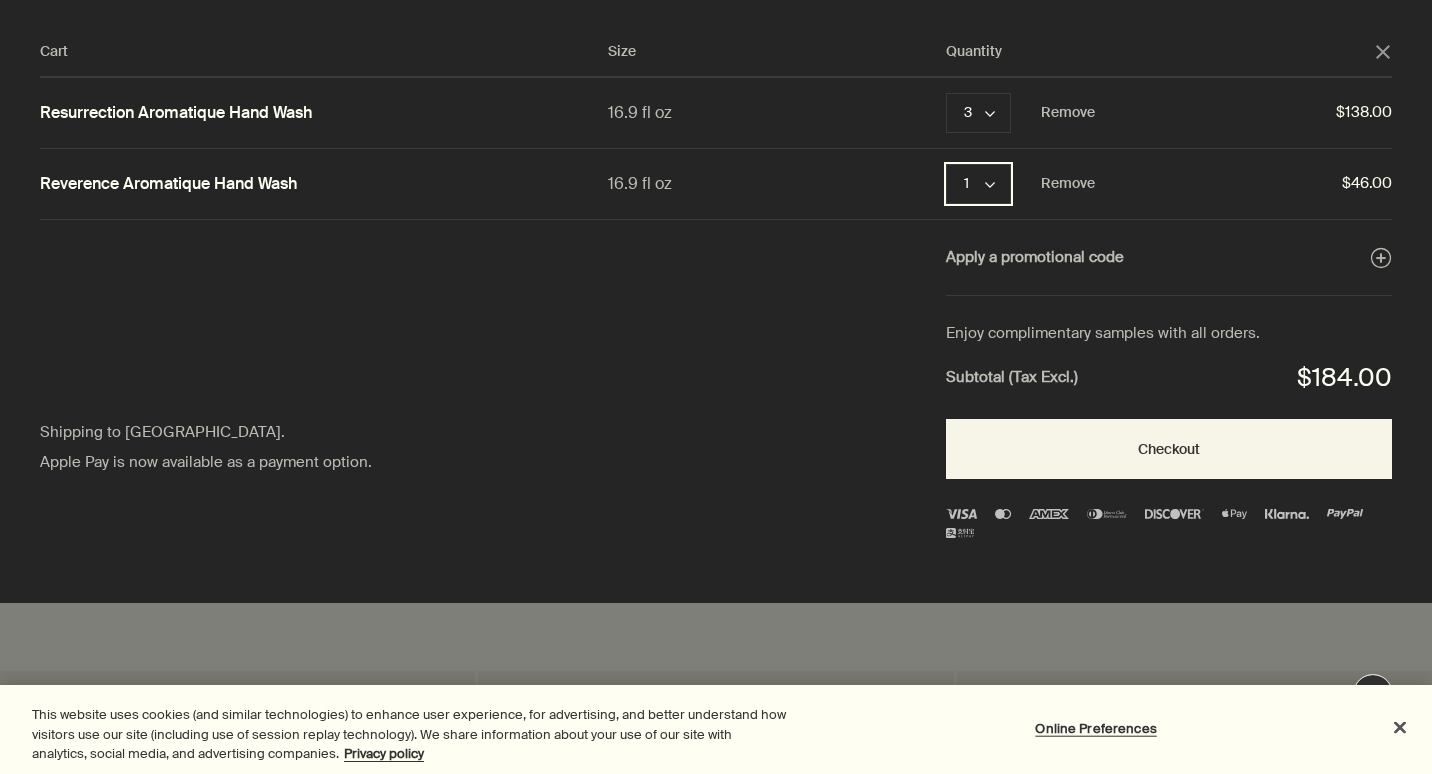 click on "1 chevron" at bounding box center [978, 184] 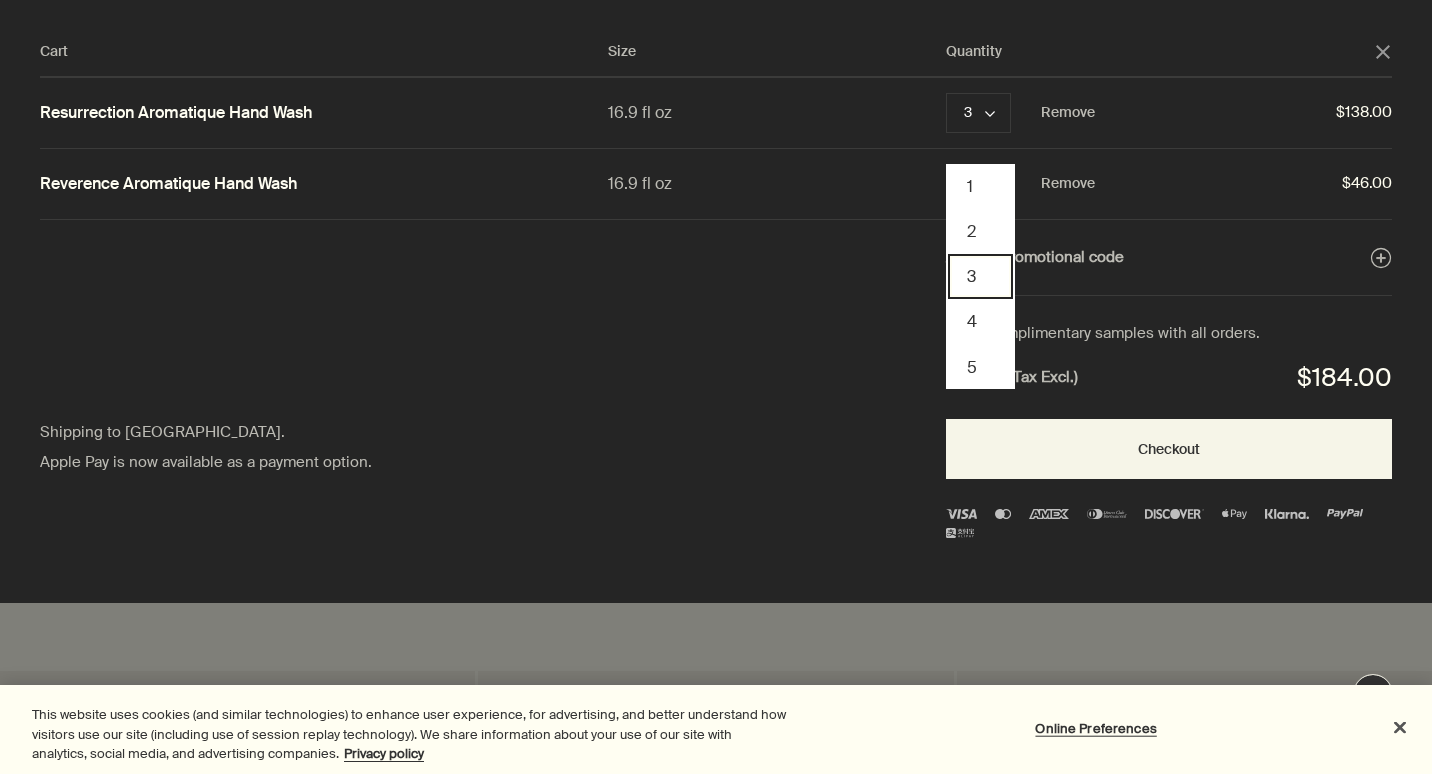 click on "3" at bounding box center (980, 276) 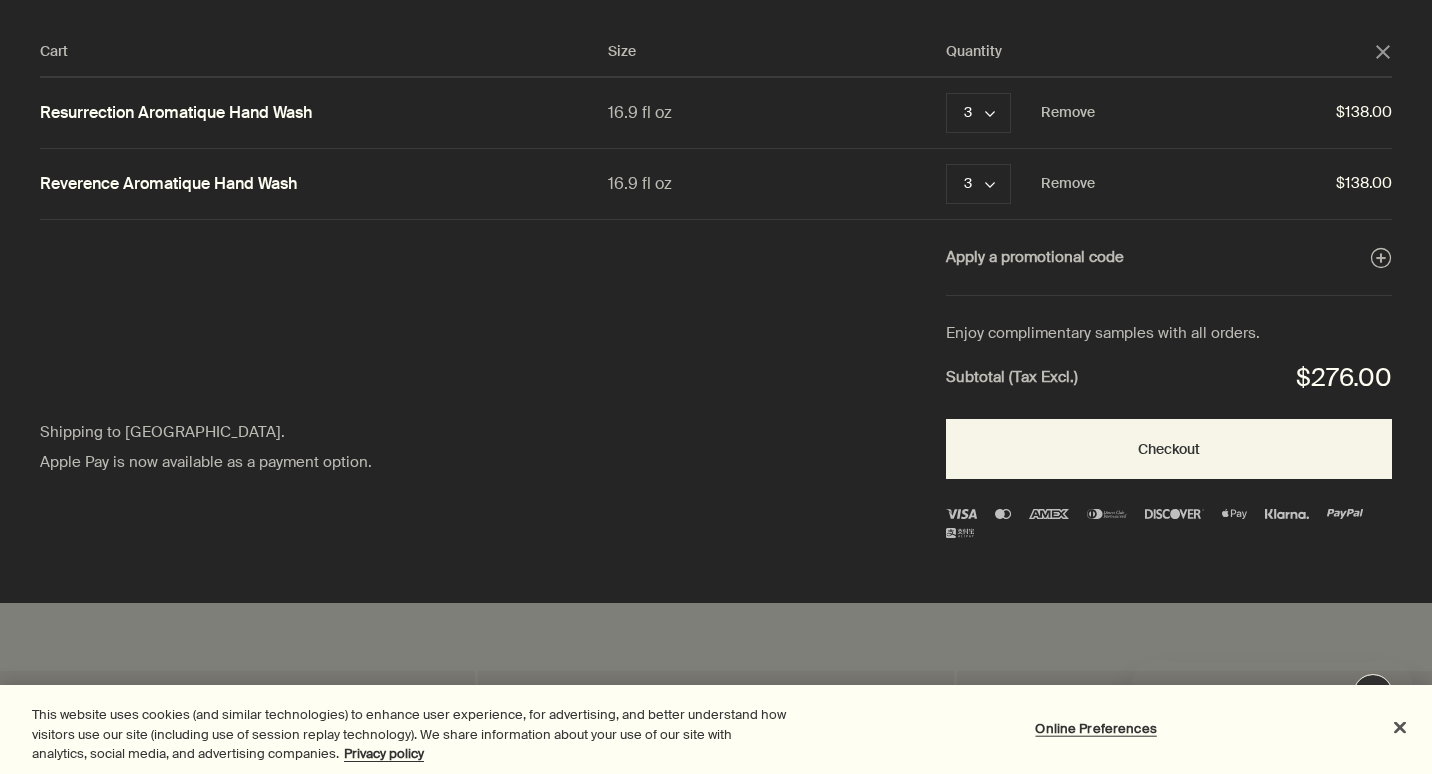 scroll, scrollTop: 0, scrollLeft: 0, axis: both 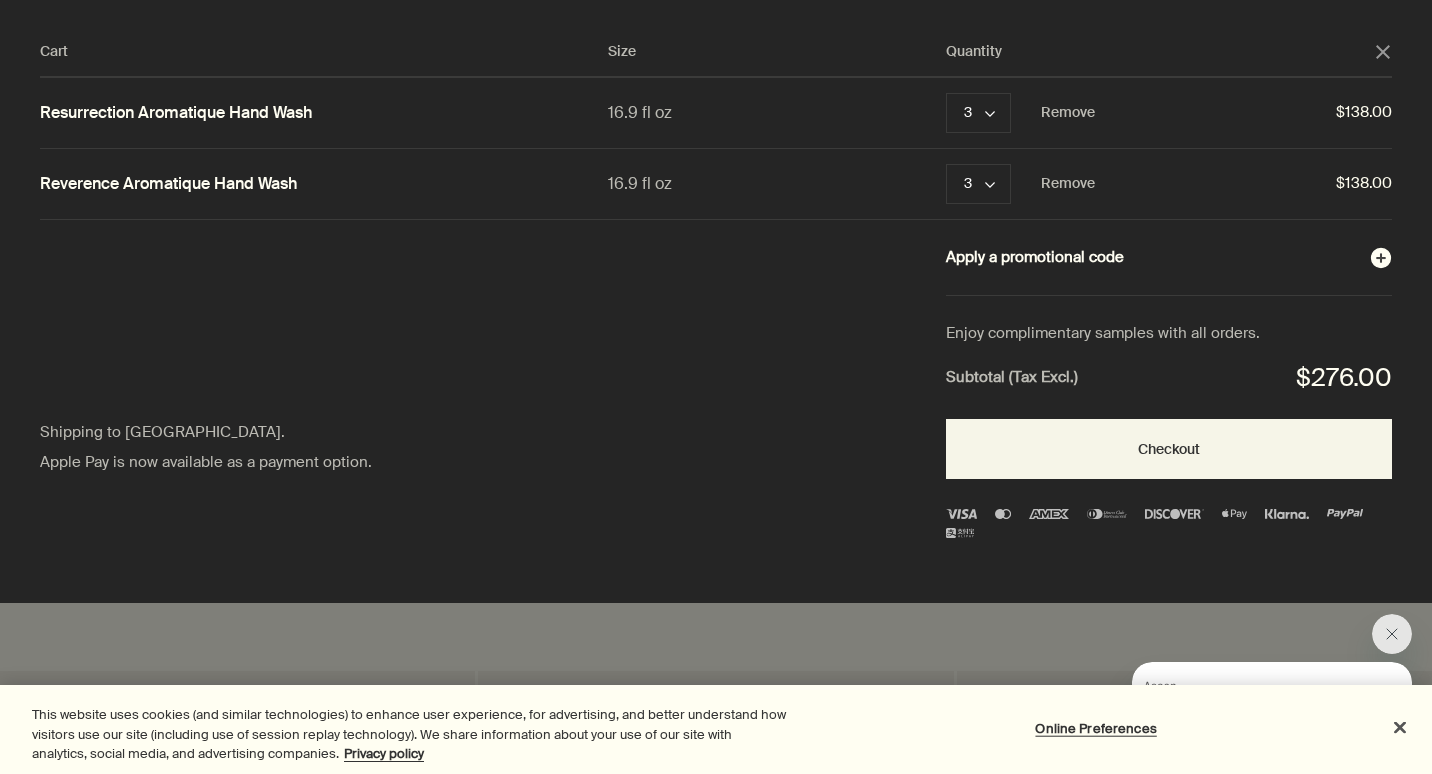 click 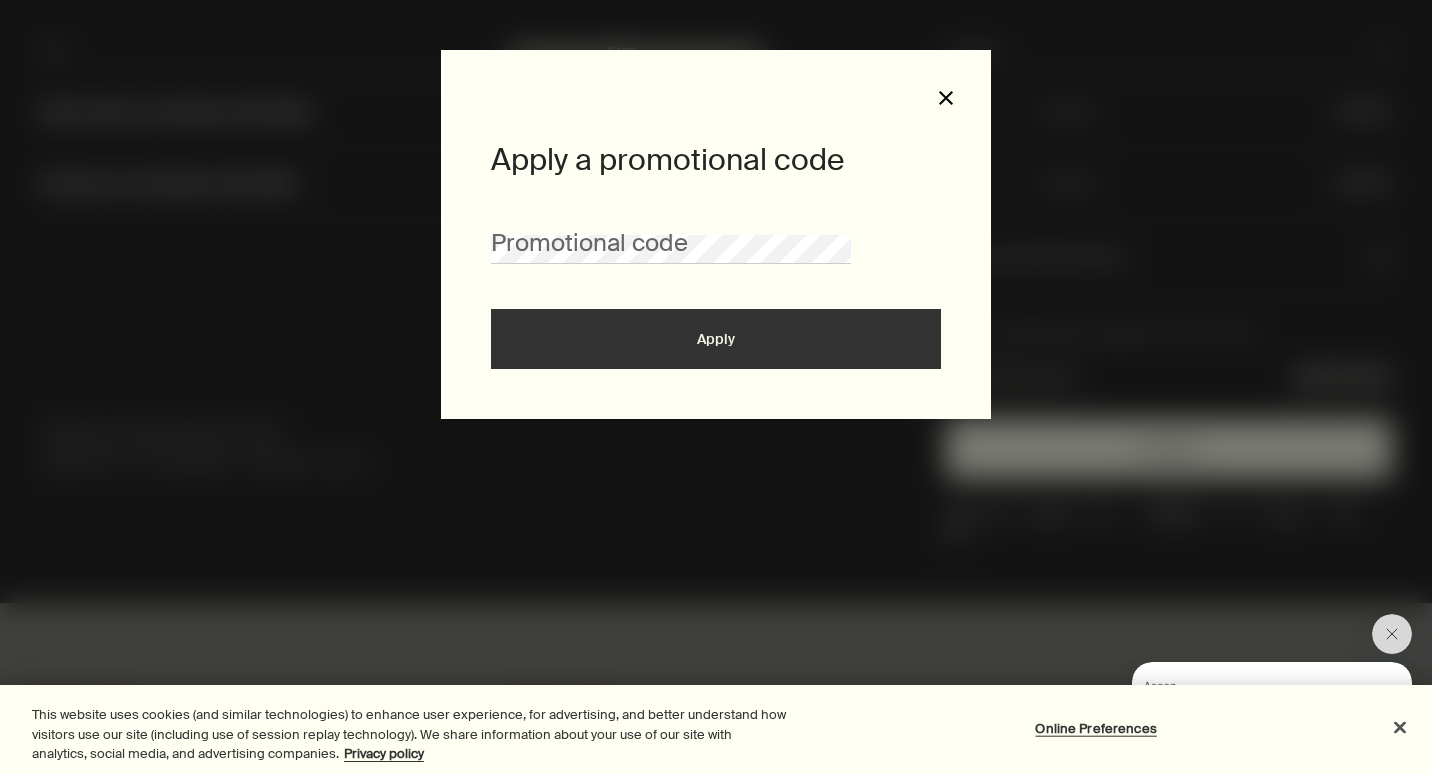 click on "close" at bounding box center [946, 98] 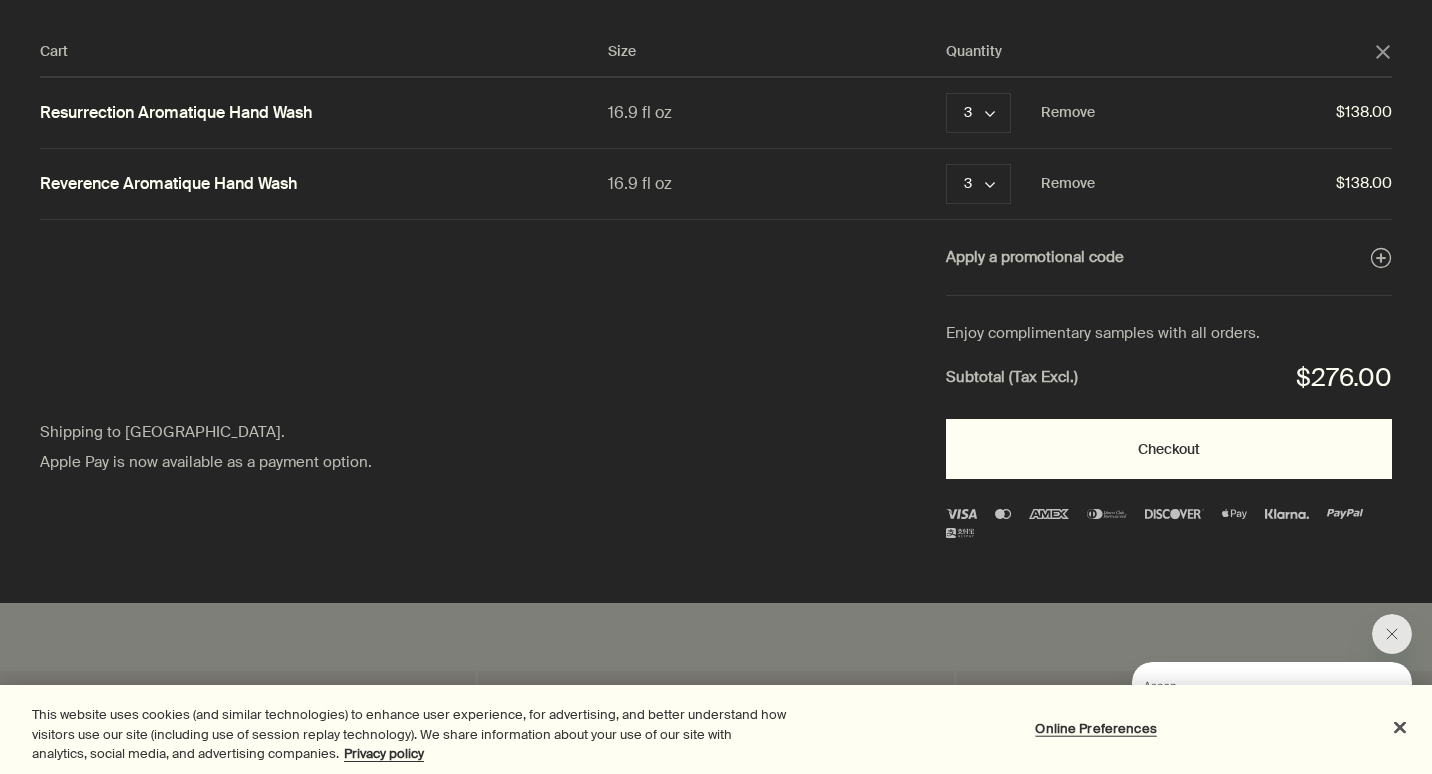 click on "Checkout" at bounding box center [1169, 449] 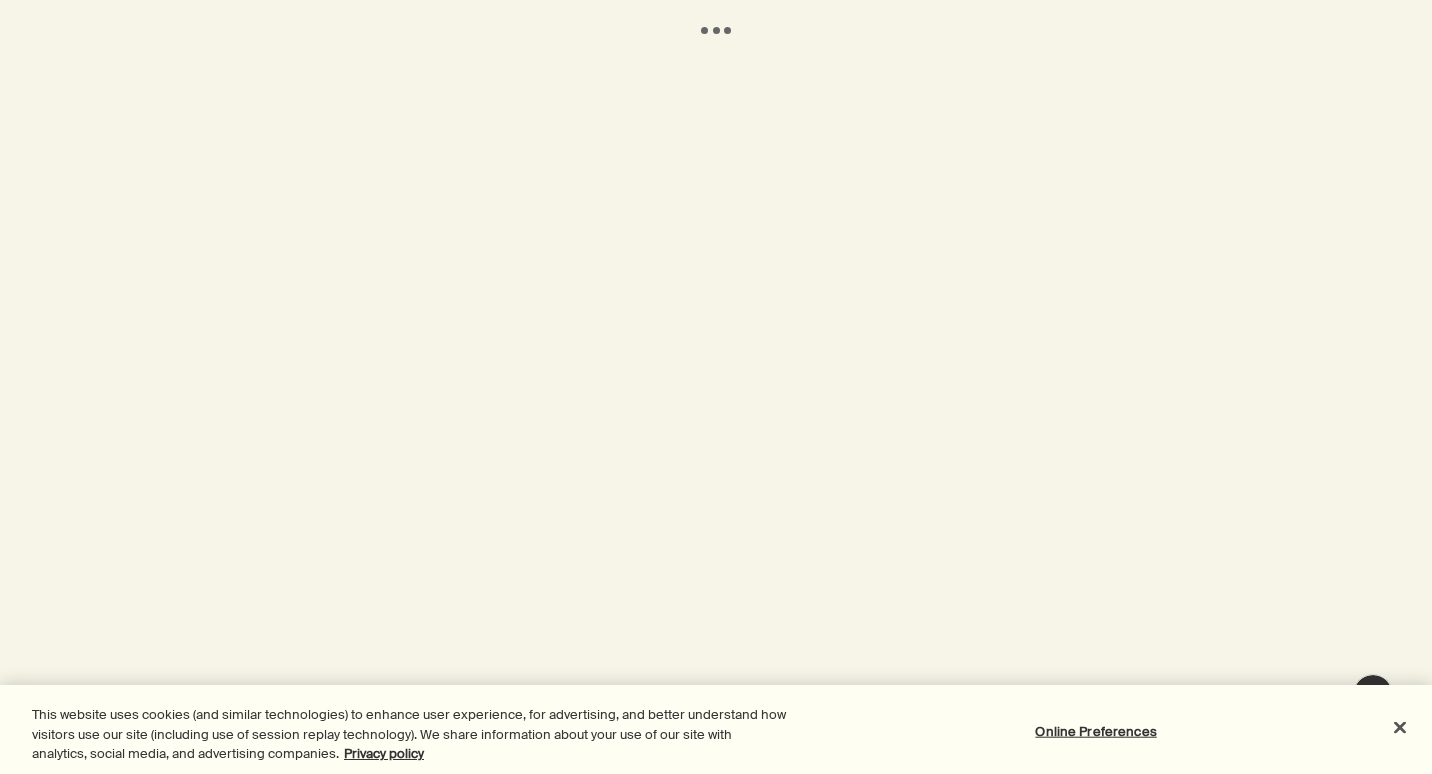scroll, scrollTop: 0, scrollLeft: 0, axis: both 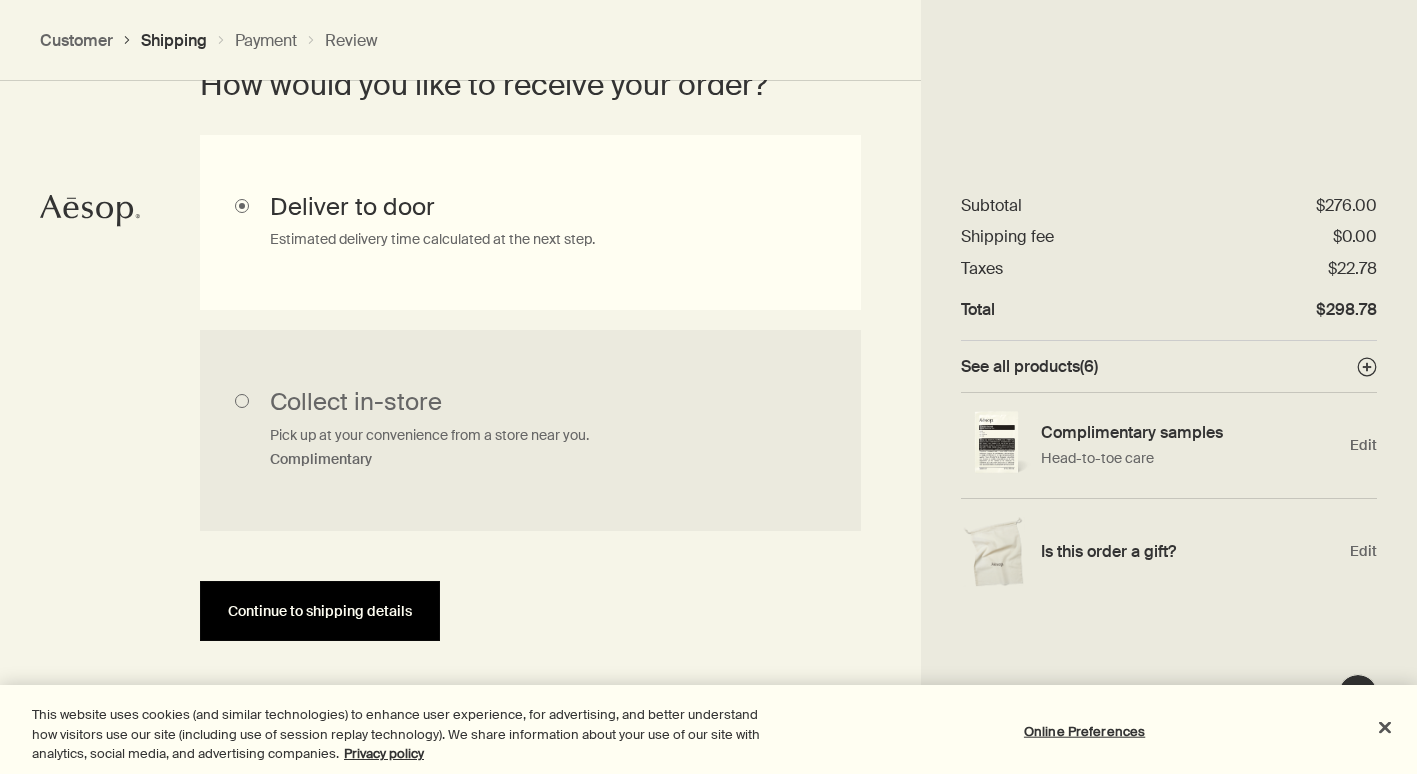 click on "Continue to shipping details" at bounding box center (320, 611) 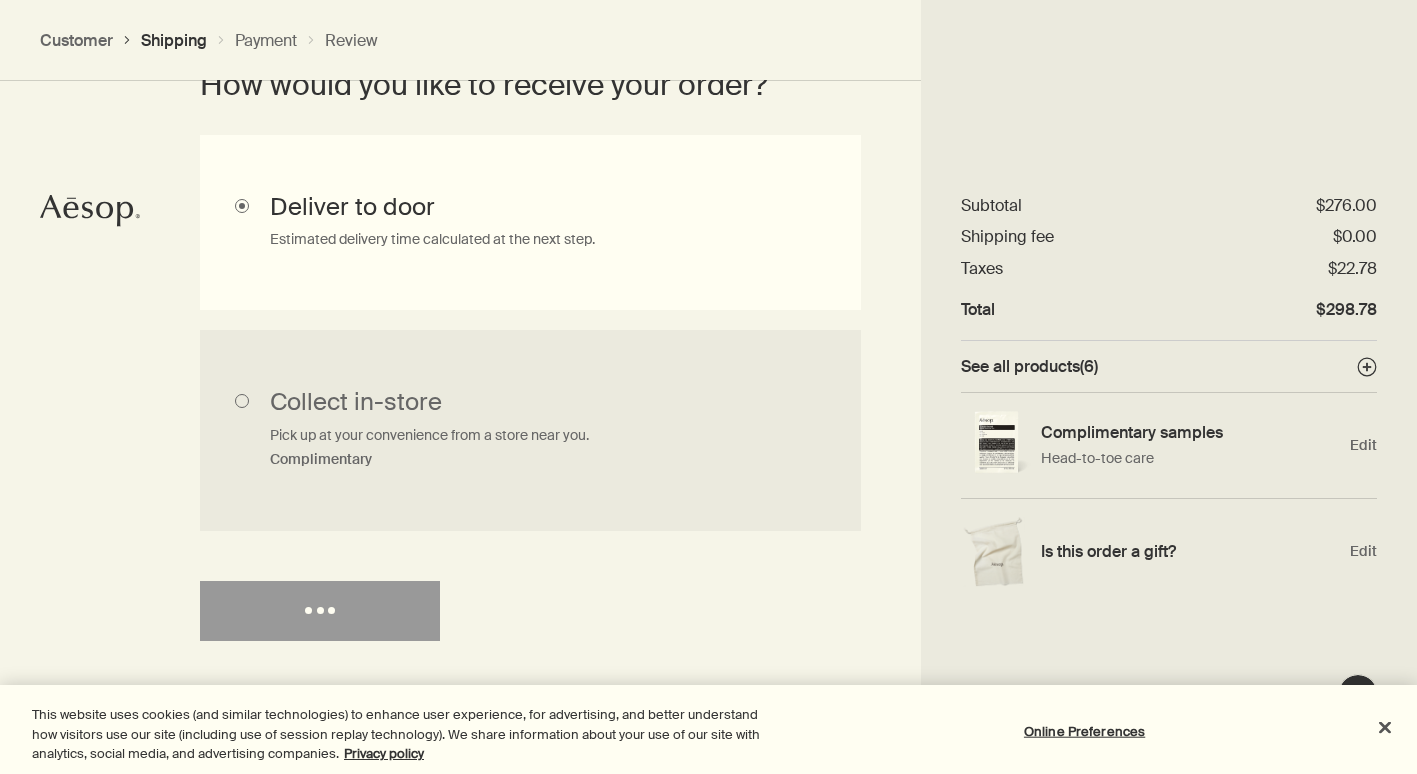 select on "US" 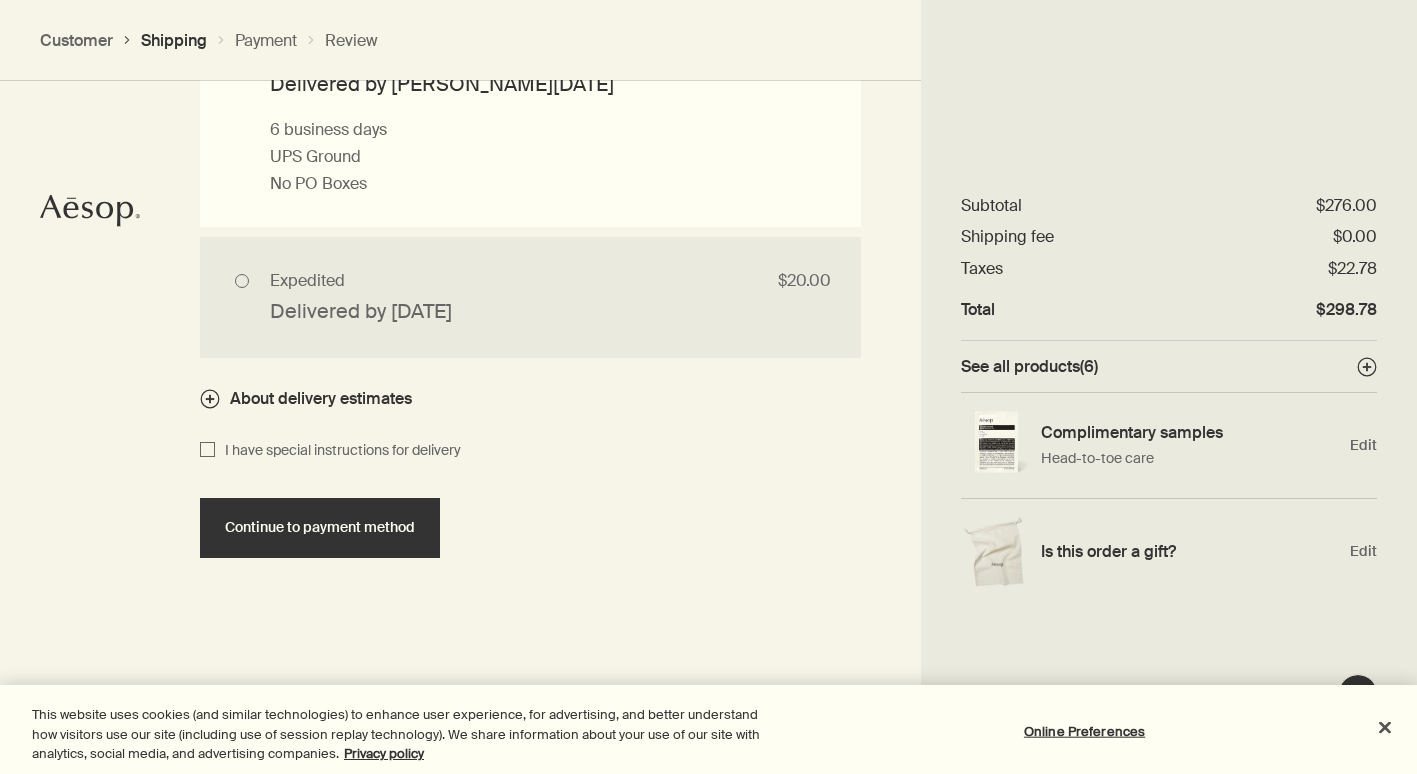 scroll, scrollTop: 2032, scrollLeft: 0, axis: vertical 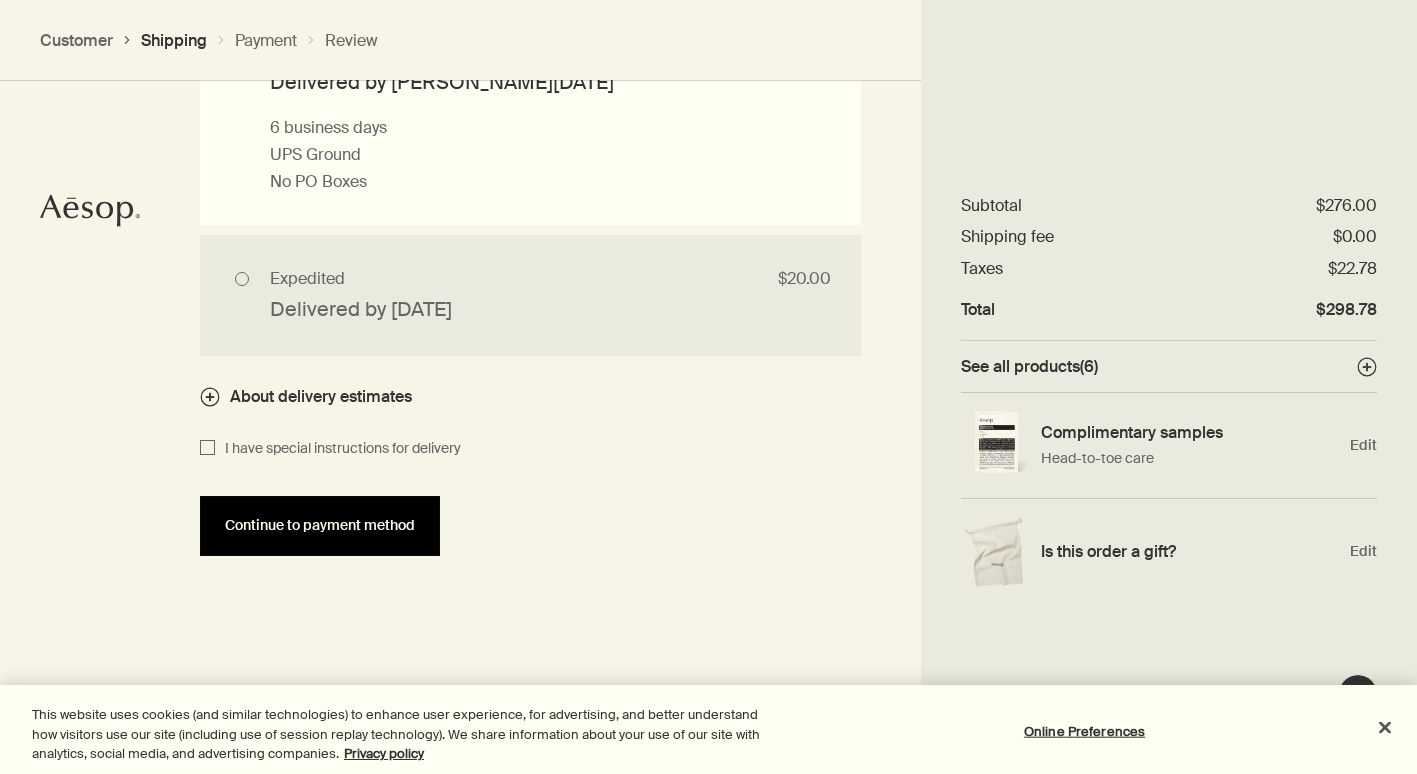 click on "Continue to payment method" at bounding box center [320, 525] 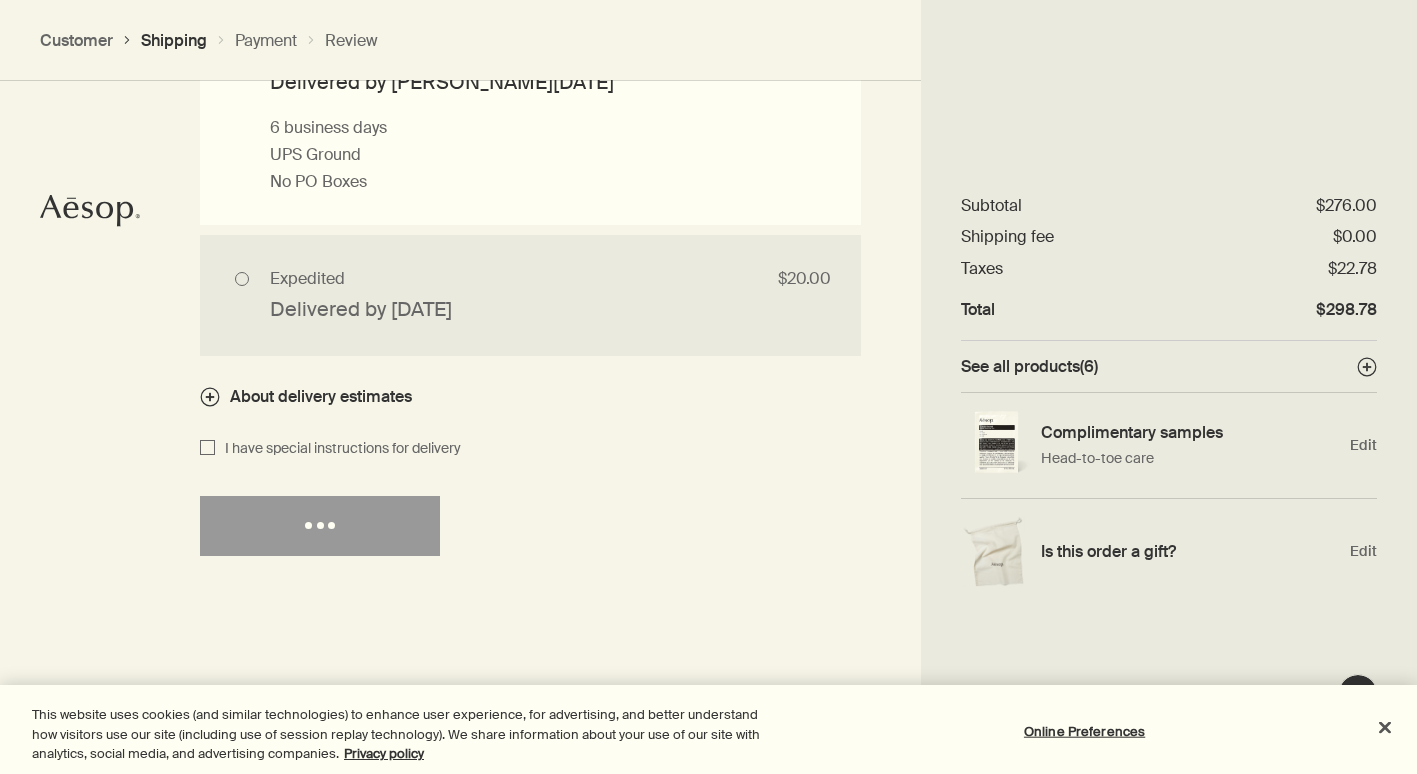 select on "US" 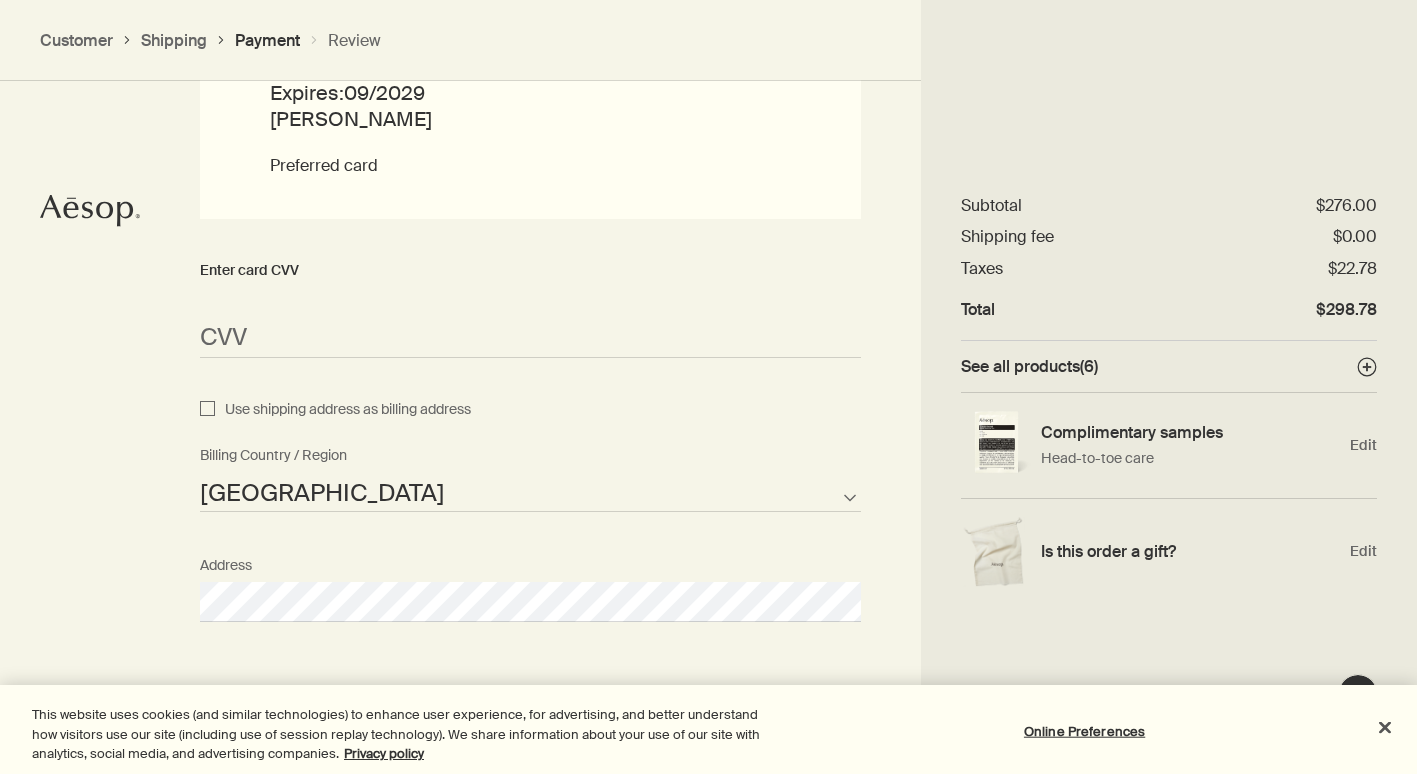 scroll, scrollTop: 1818, scrollLeft: 0, axis: vertical 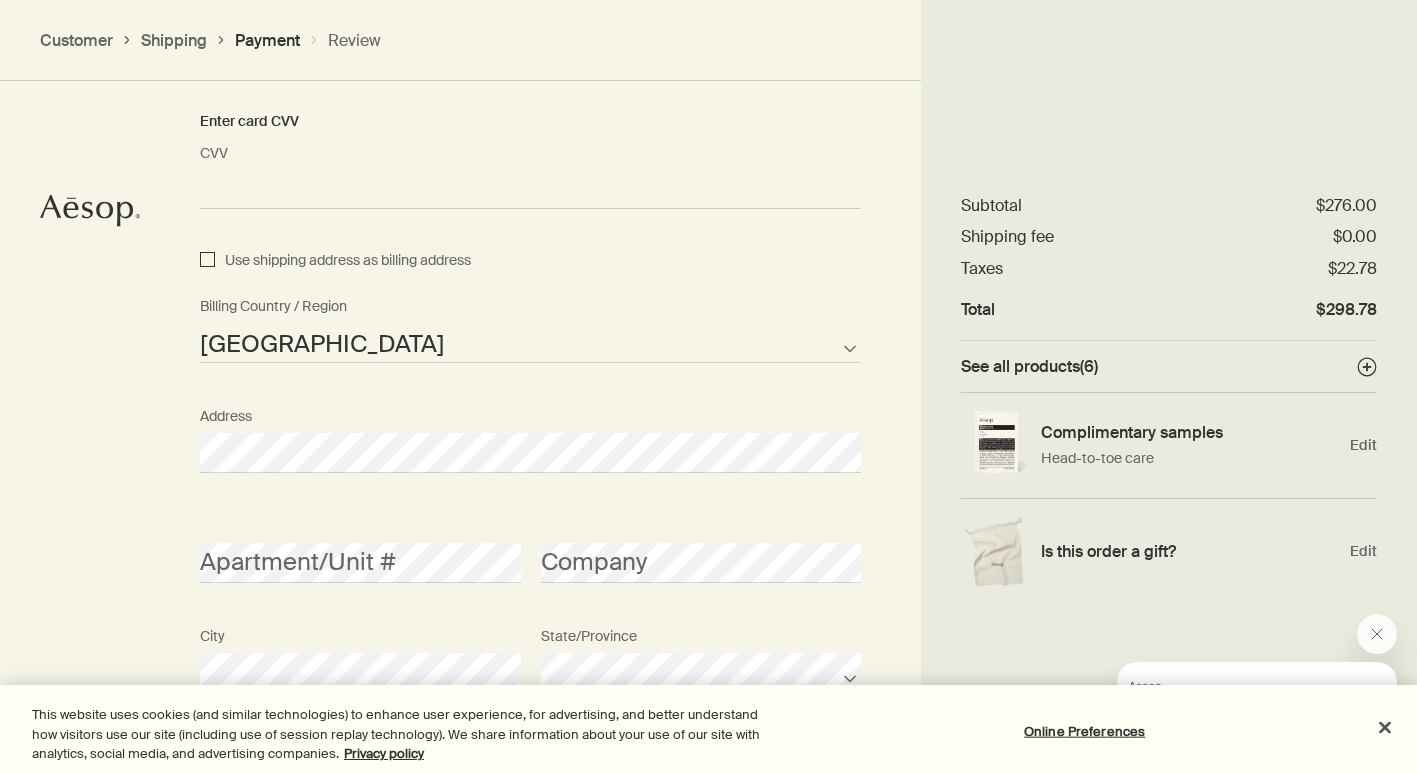 click on "Use shipping address as billing address" at bounding box center (207, 261) 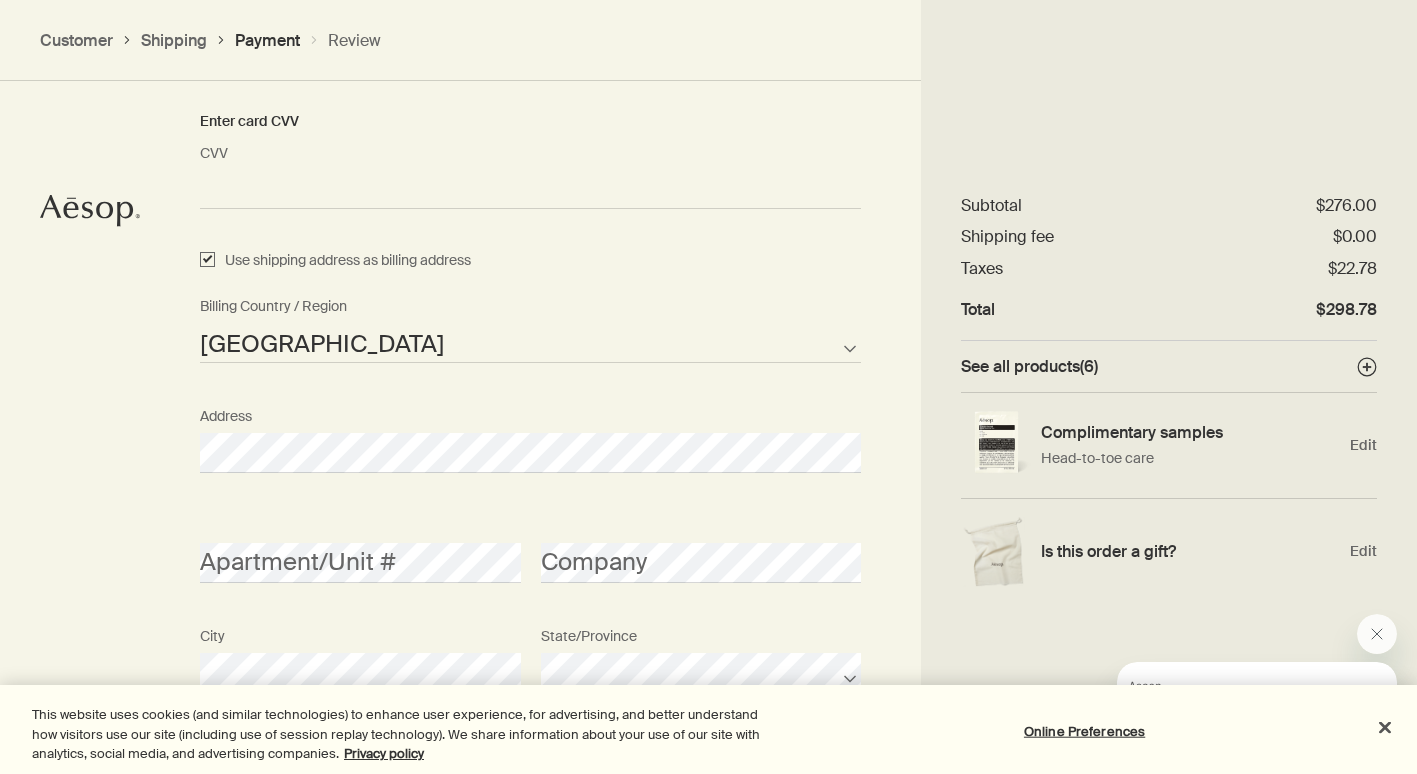 checkbox on "true" 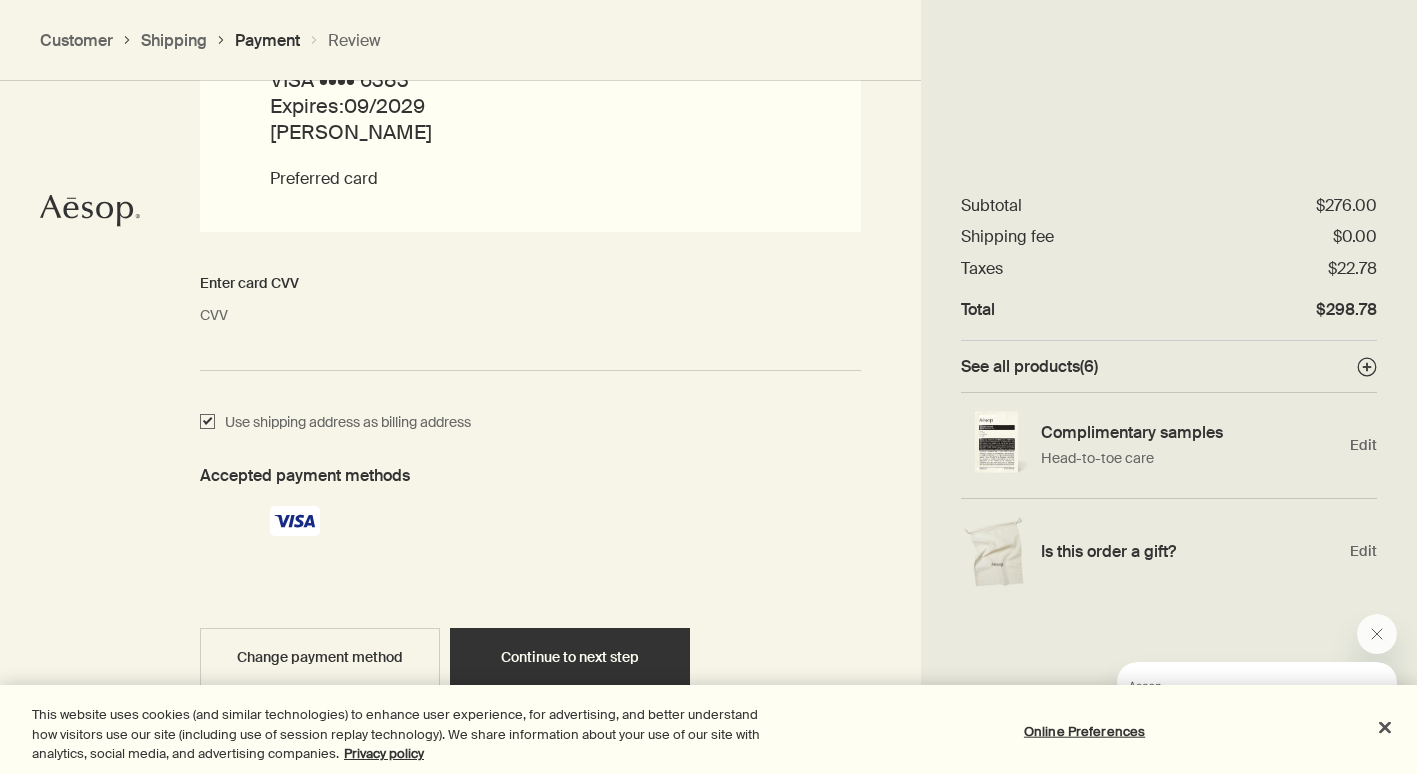 scroll, scrollTop: 1801, scrollLeft: 0, axis: vertical 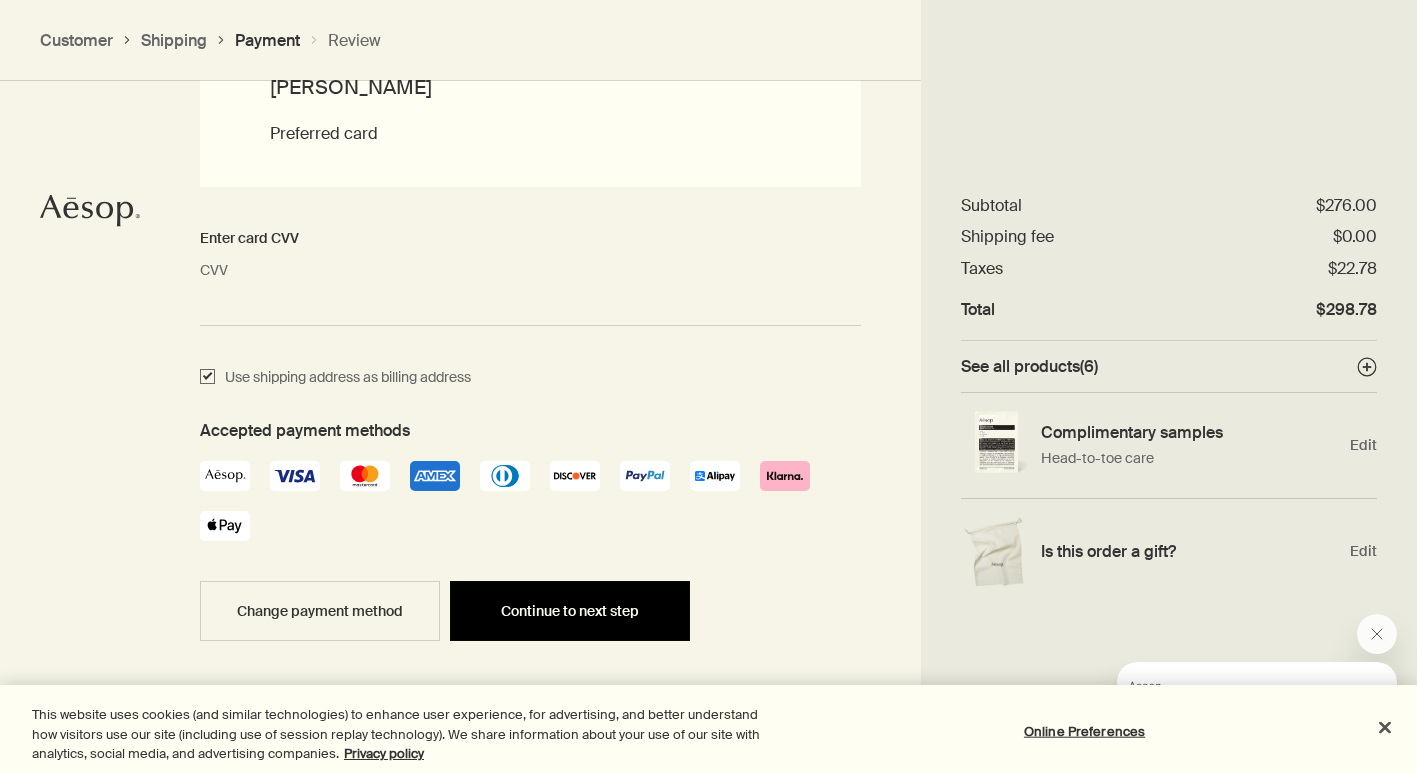 click on "Continue to next step" at bounding box center (570, 611) 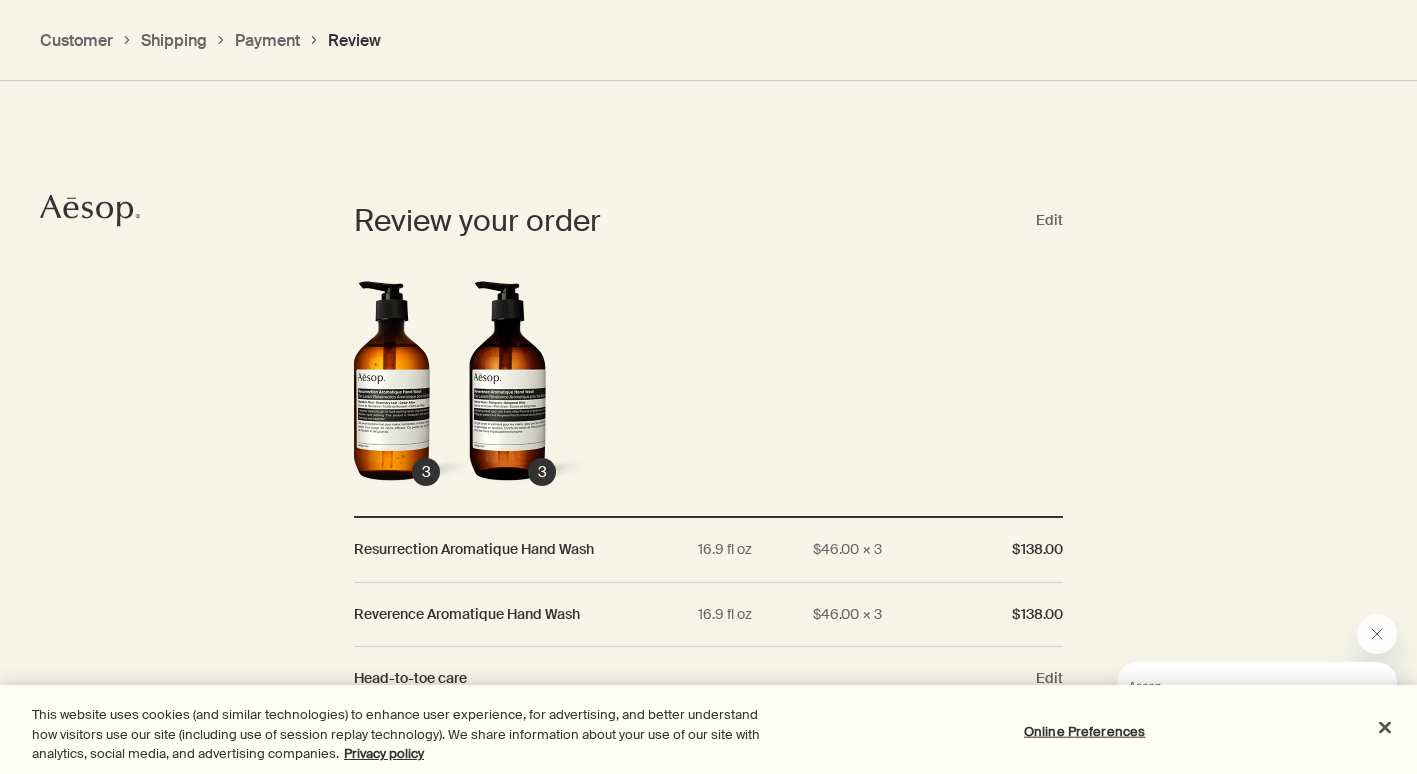 scroll, scrollTop: 1795, scrollLeft: 0, axis: vertical 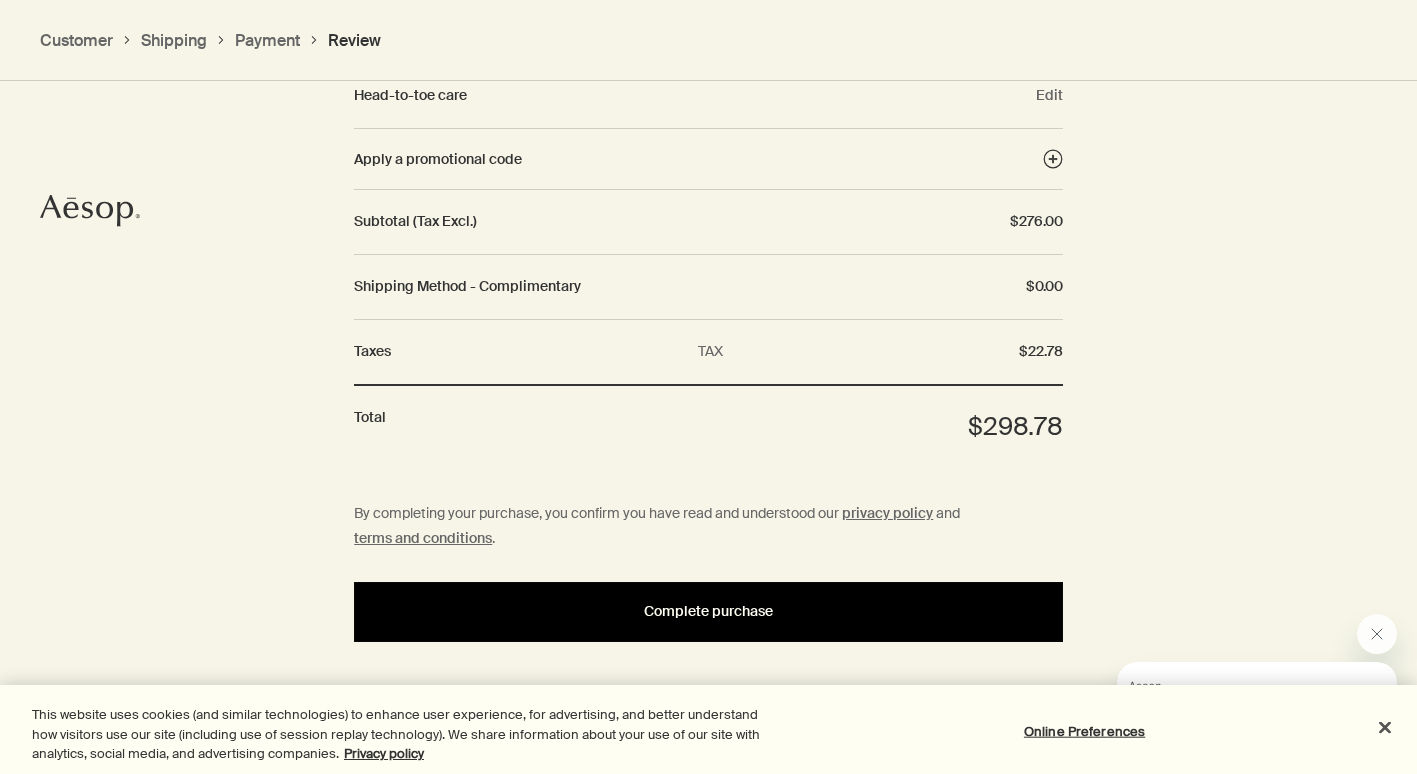 click on "Complete purchase" at bounding box center [708, 611] 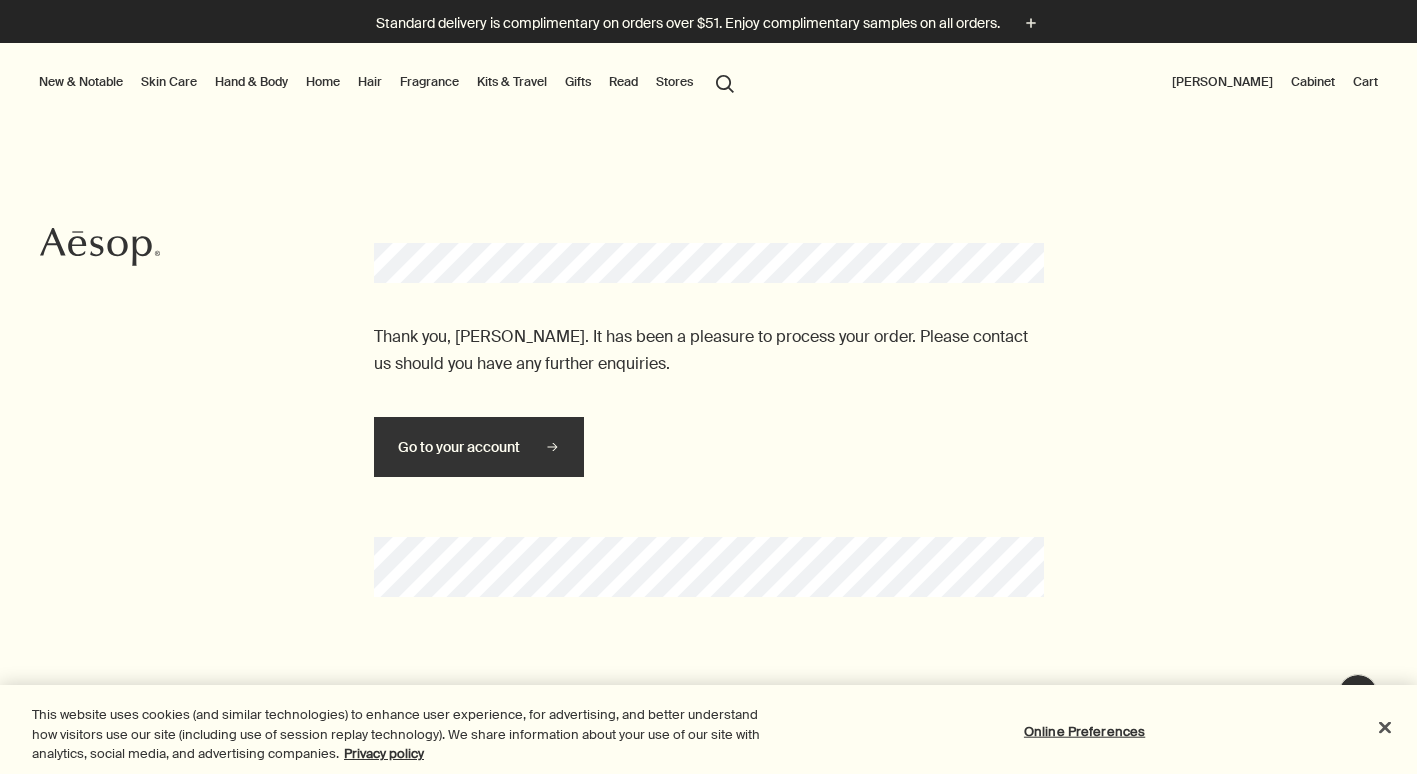scroll, scrollTop: 0, scrollLeft: 0, axis: both 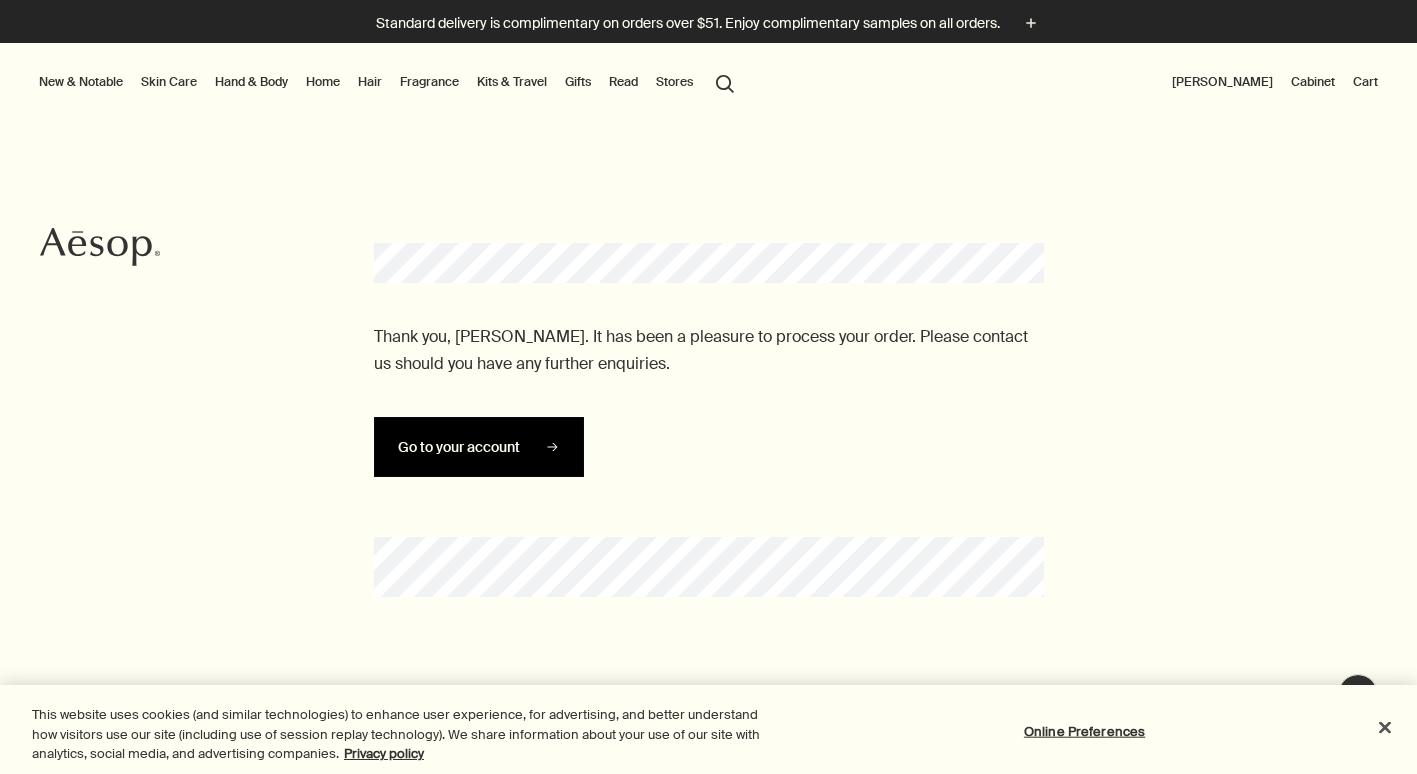 click on "Go to your account" at bounding box center (459, 447) 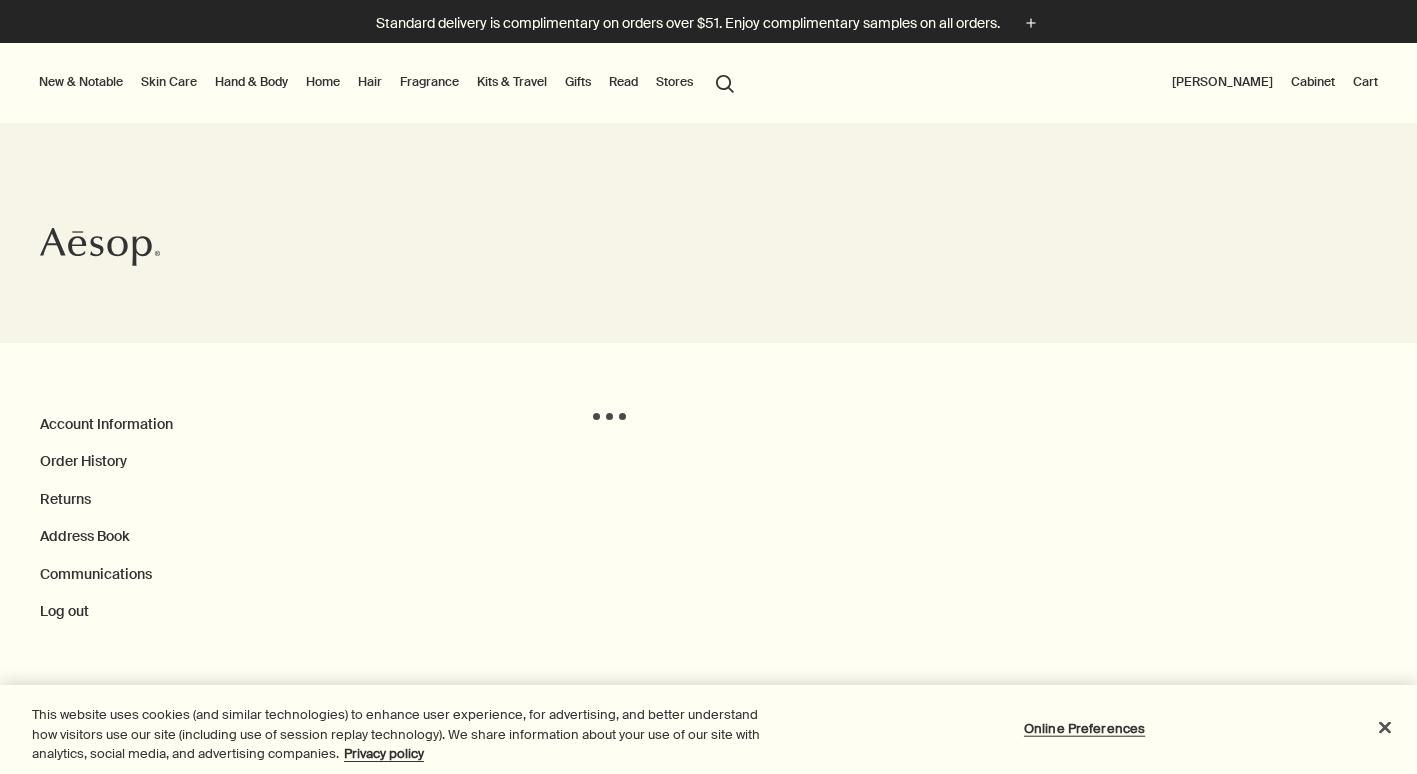 scroll, scrollTop: 0, scrollLeft: 0, axis: both 